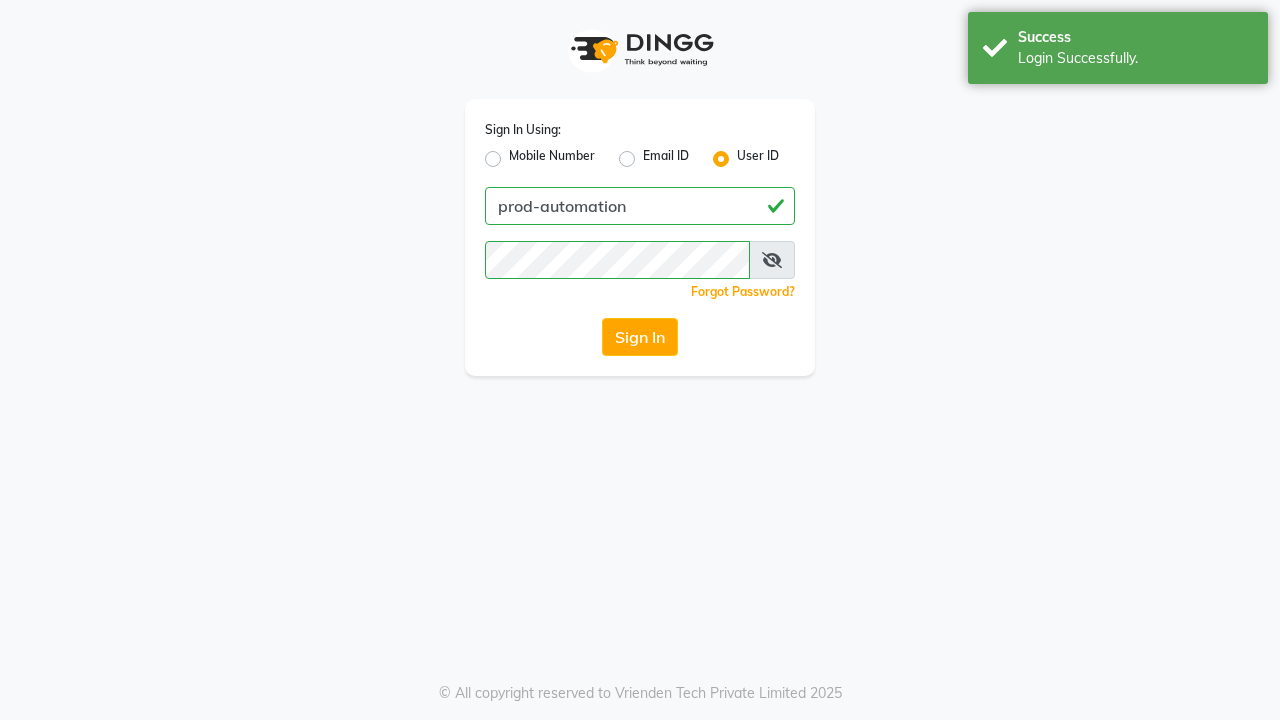 scroll, scrollTop: 0, scrollLeft: 0, axis: both 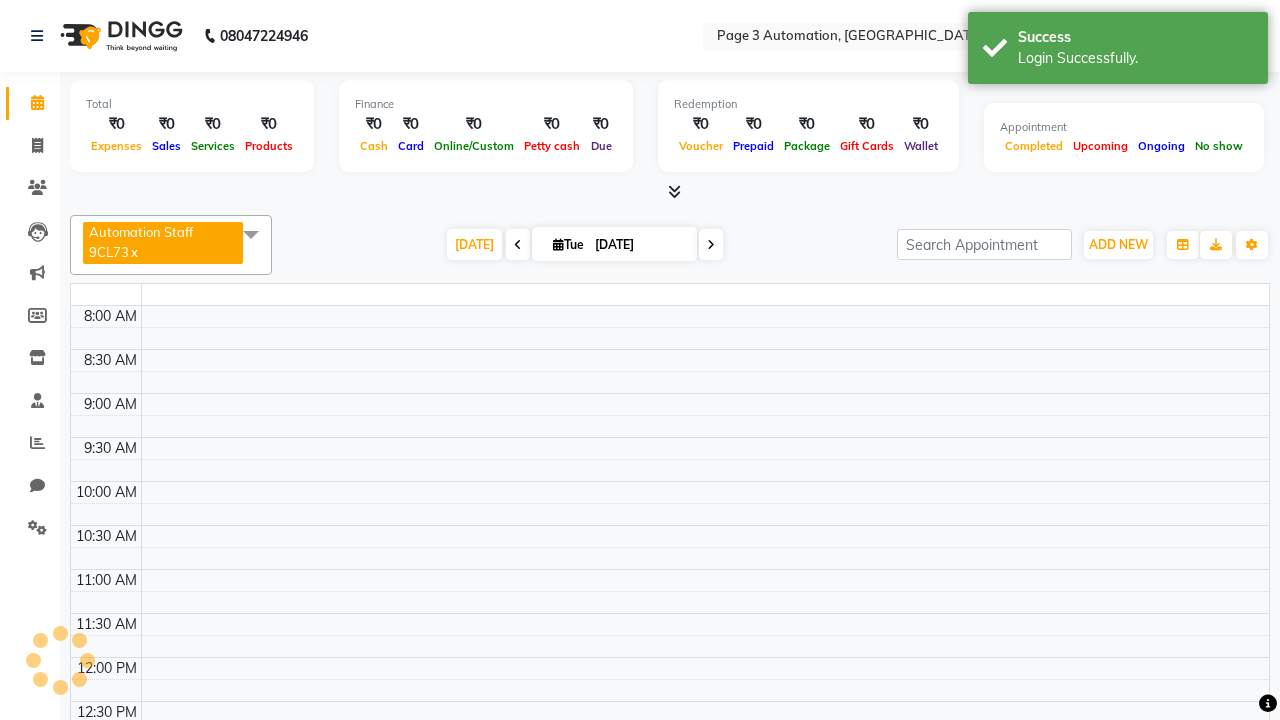 select on "en" 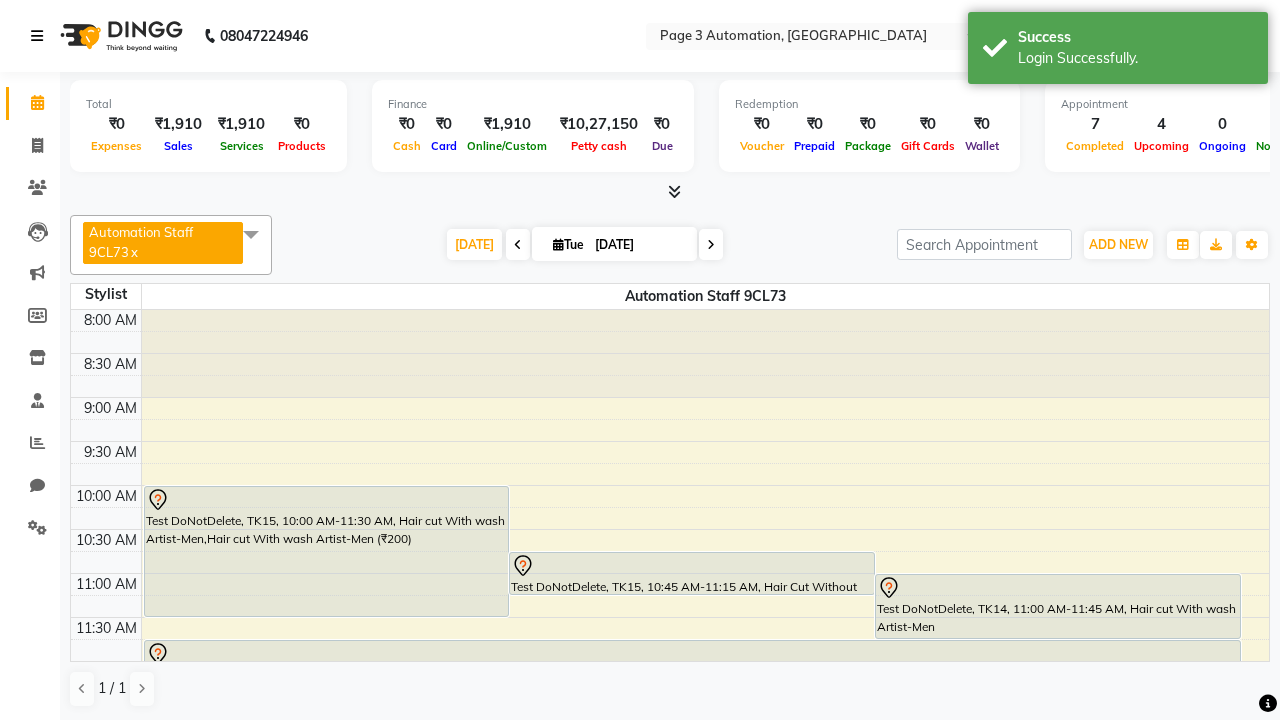 click at bounding box center [37, 36] 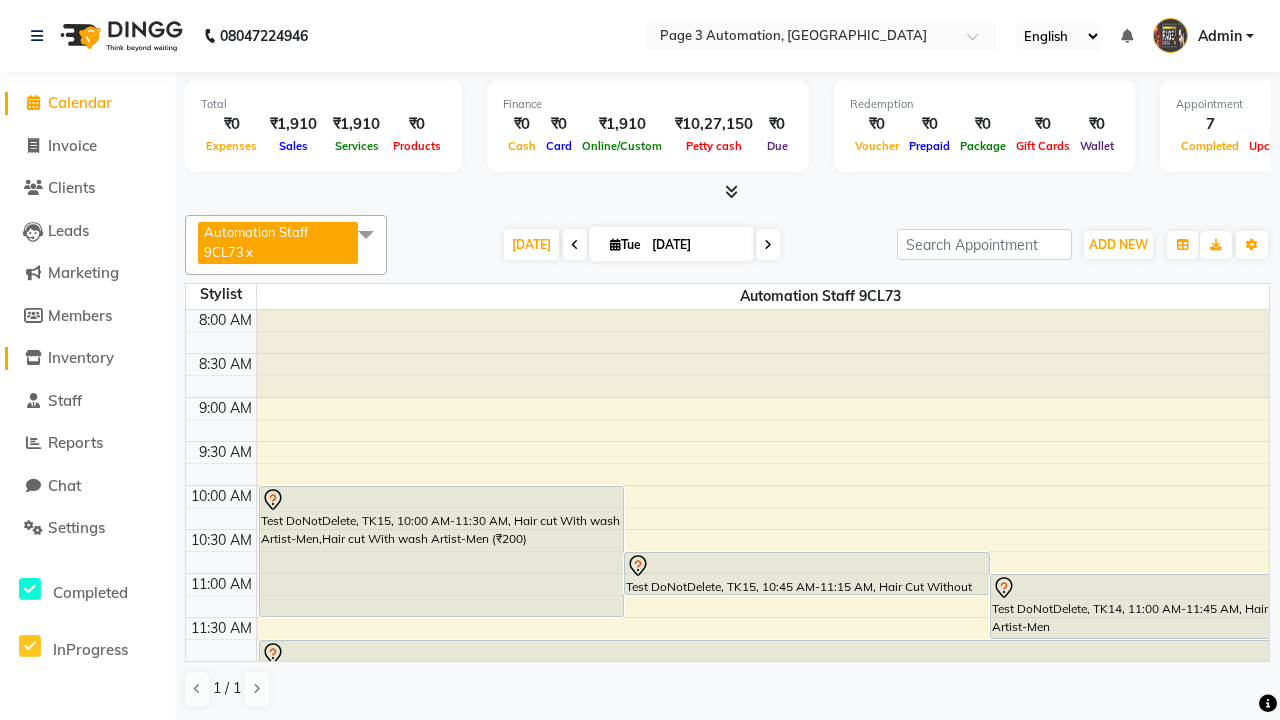 click on "Inventory" 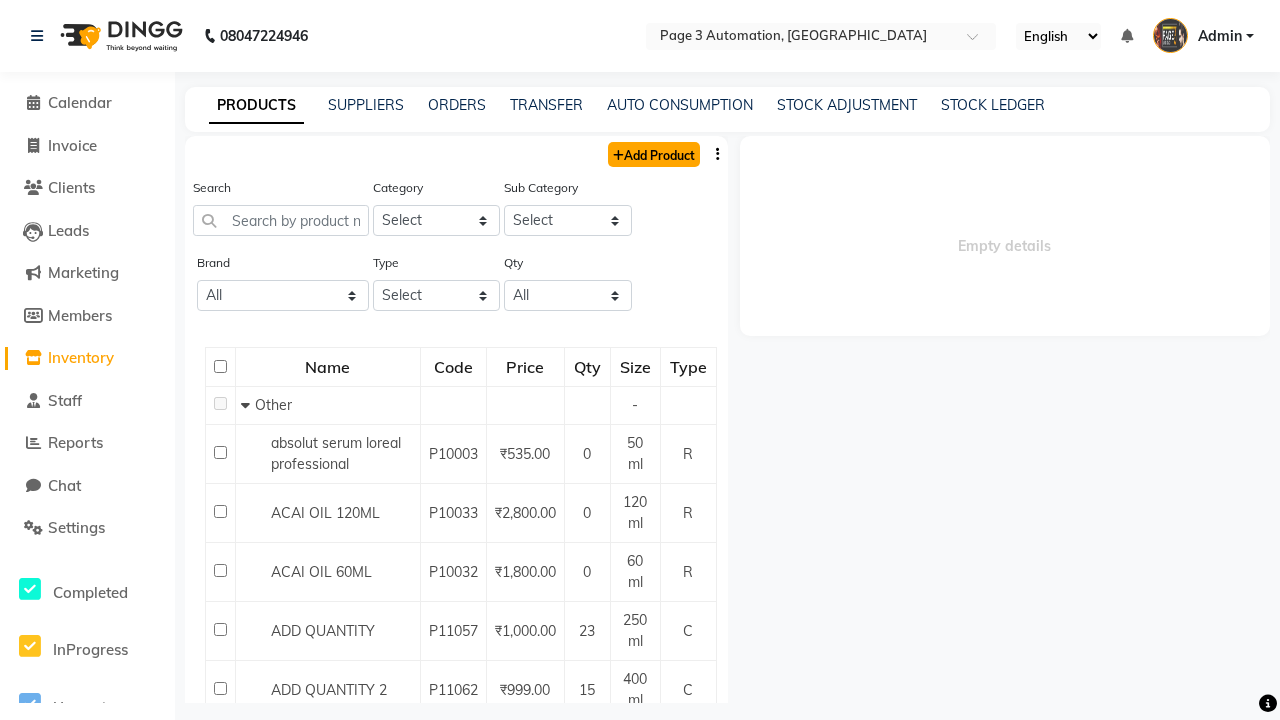click on "Add Product" 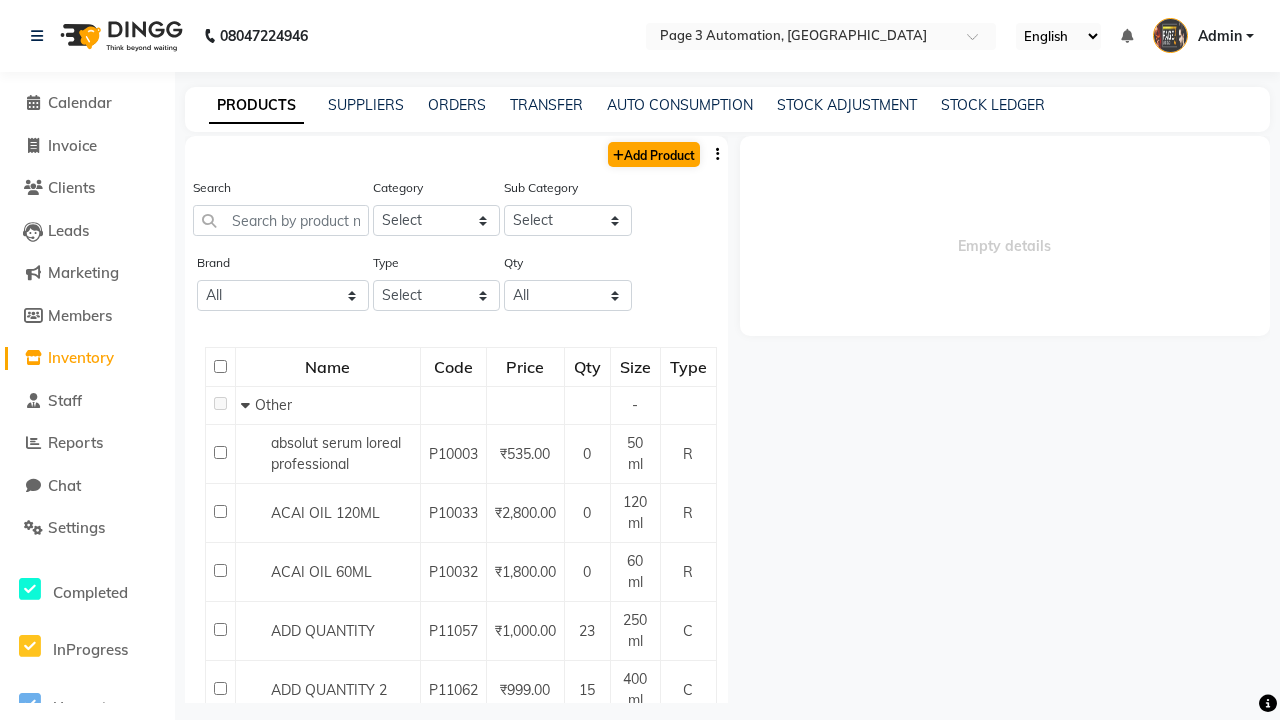 select on "true" 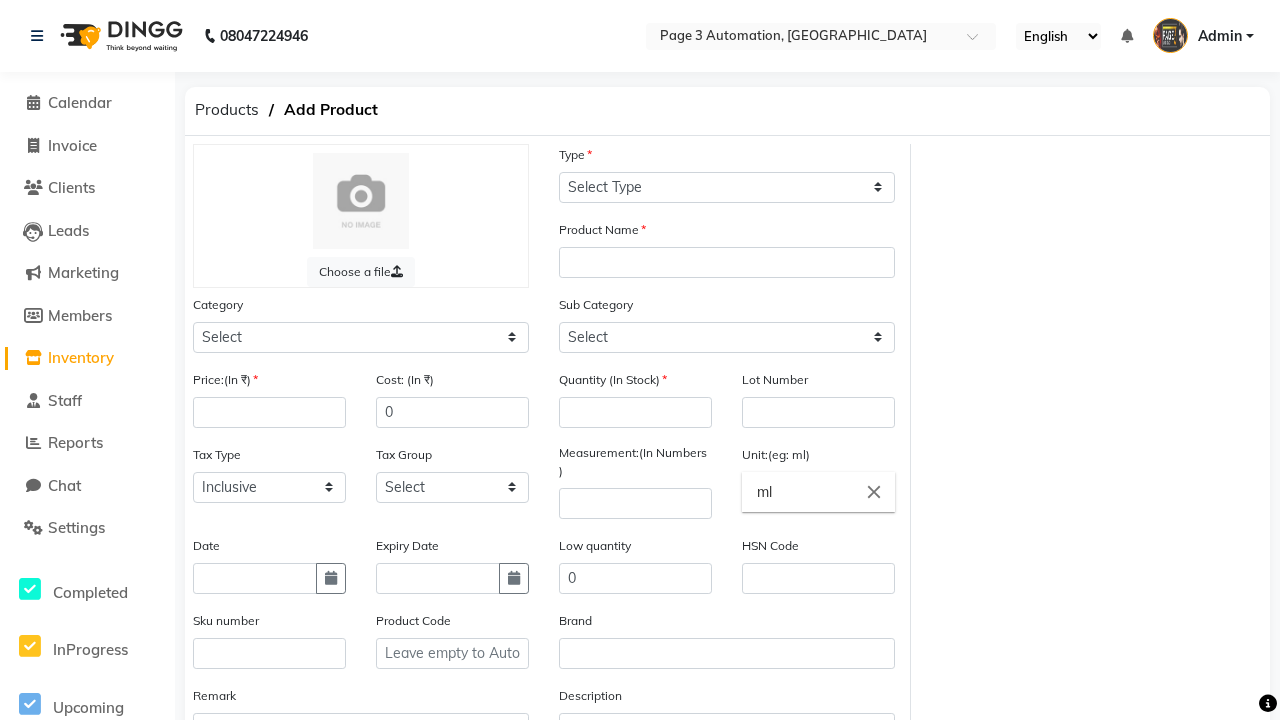 select on "C" 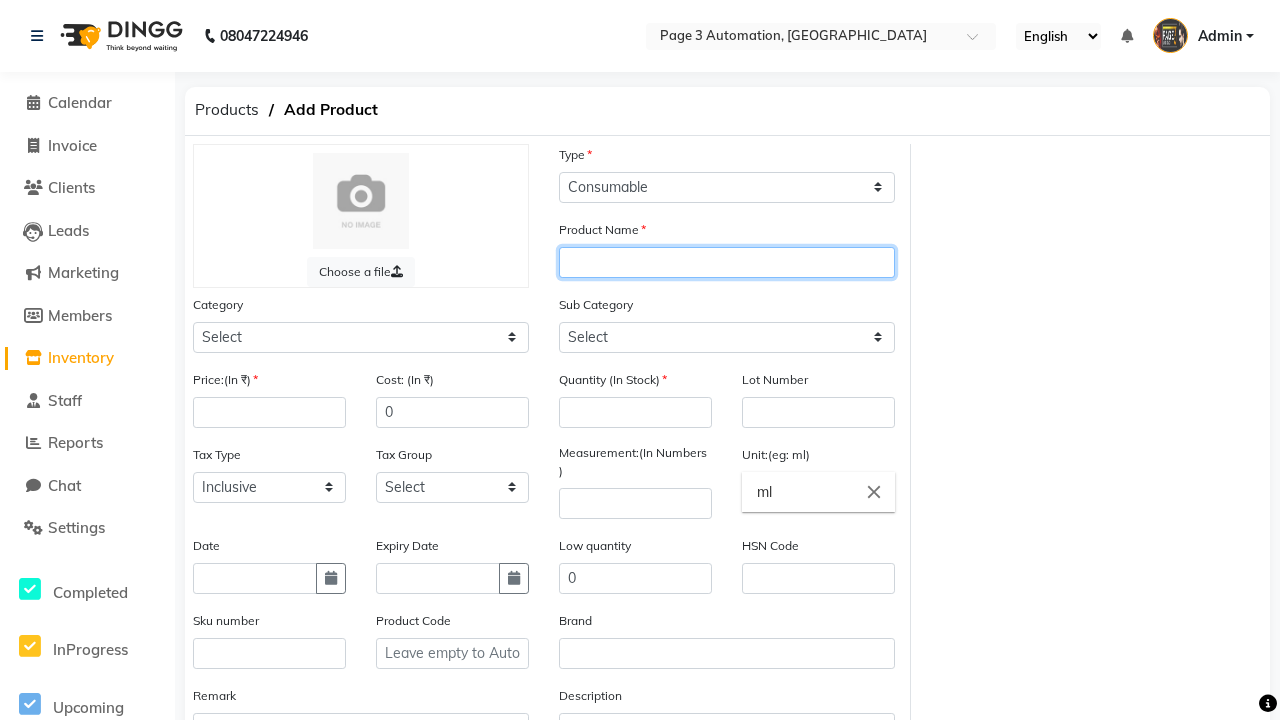 type on "Automation Product 7hFqe" 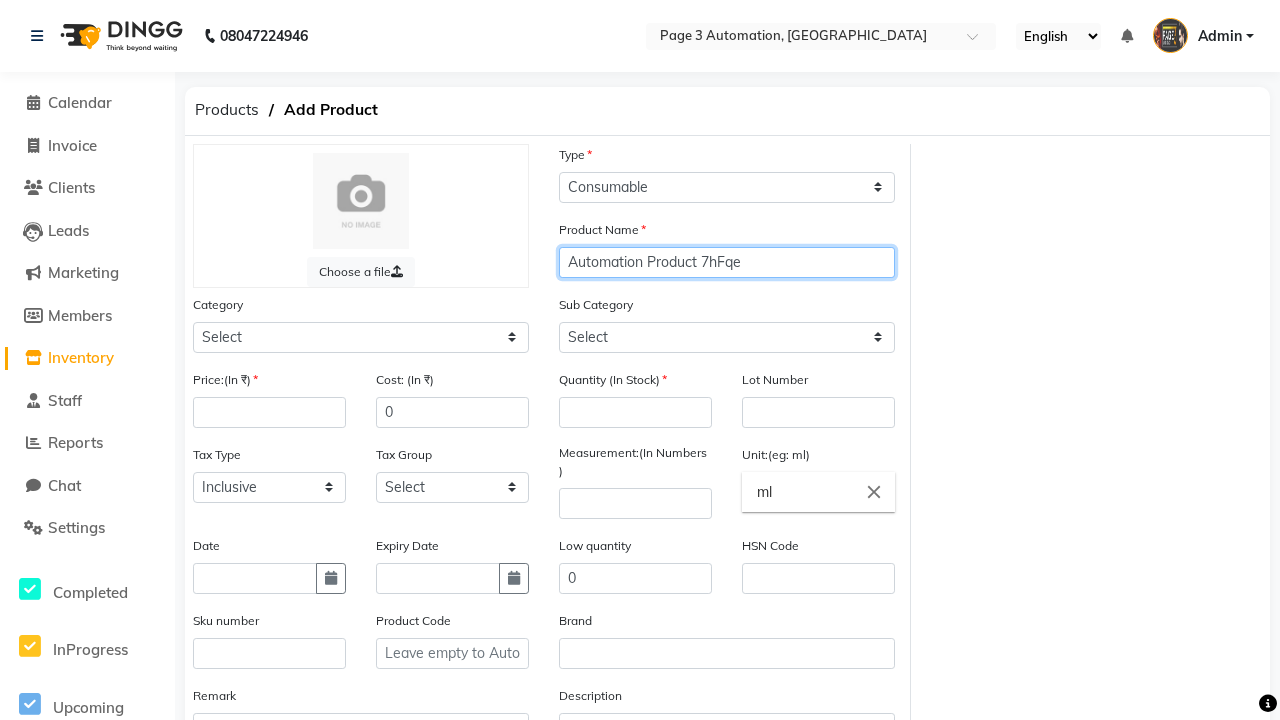 select on "1000" 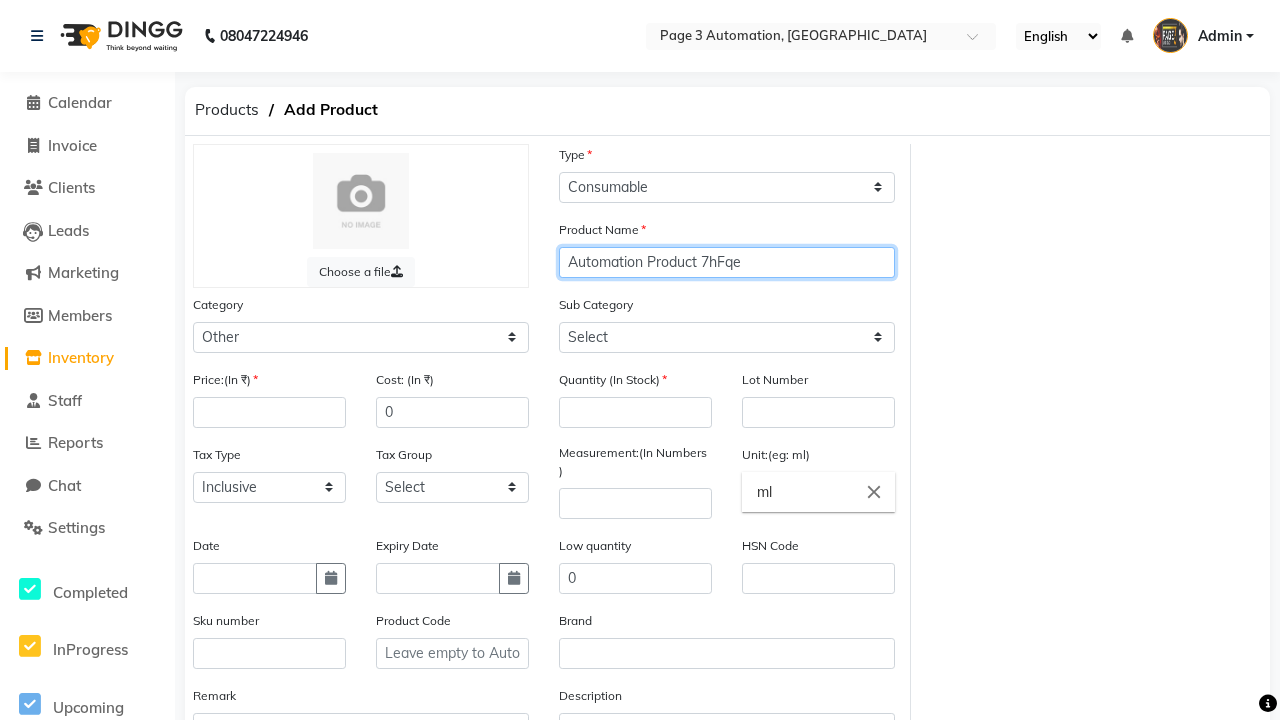 type on "Automation Product 7hFqe" 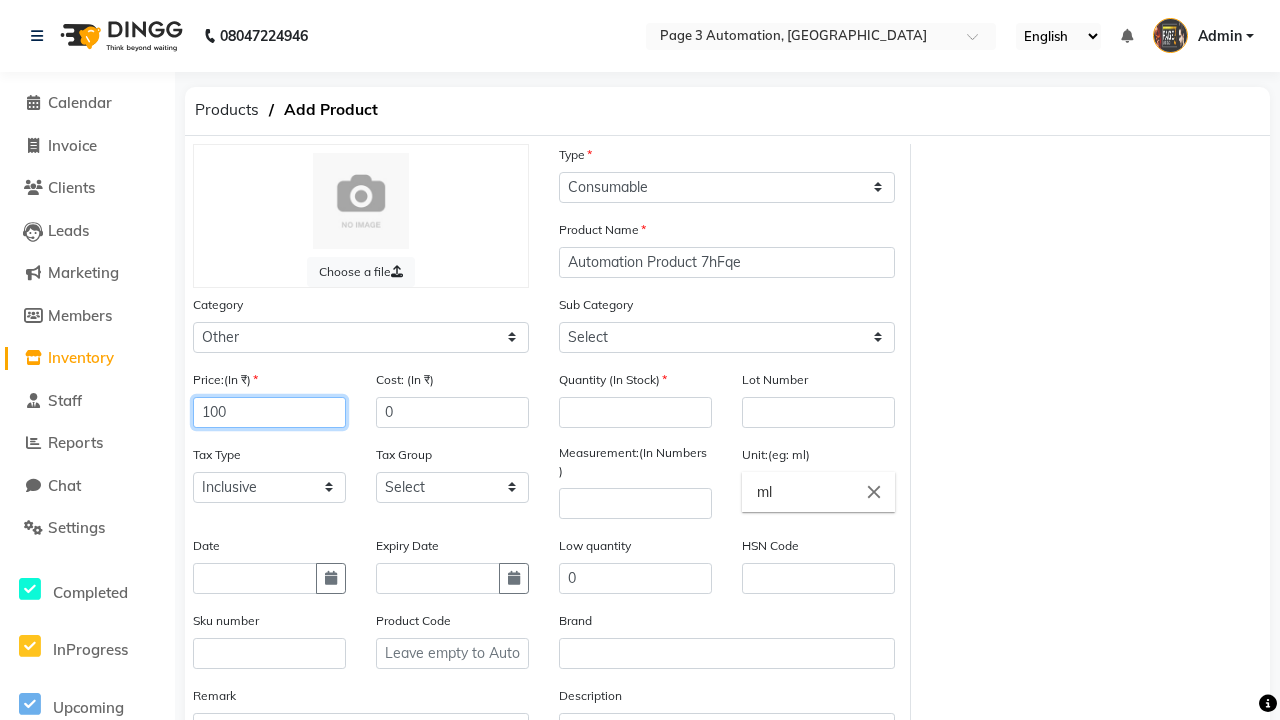 type on "100" 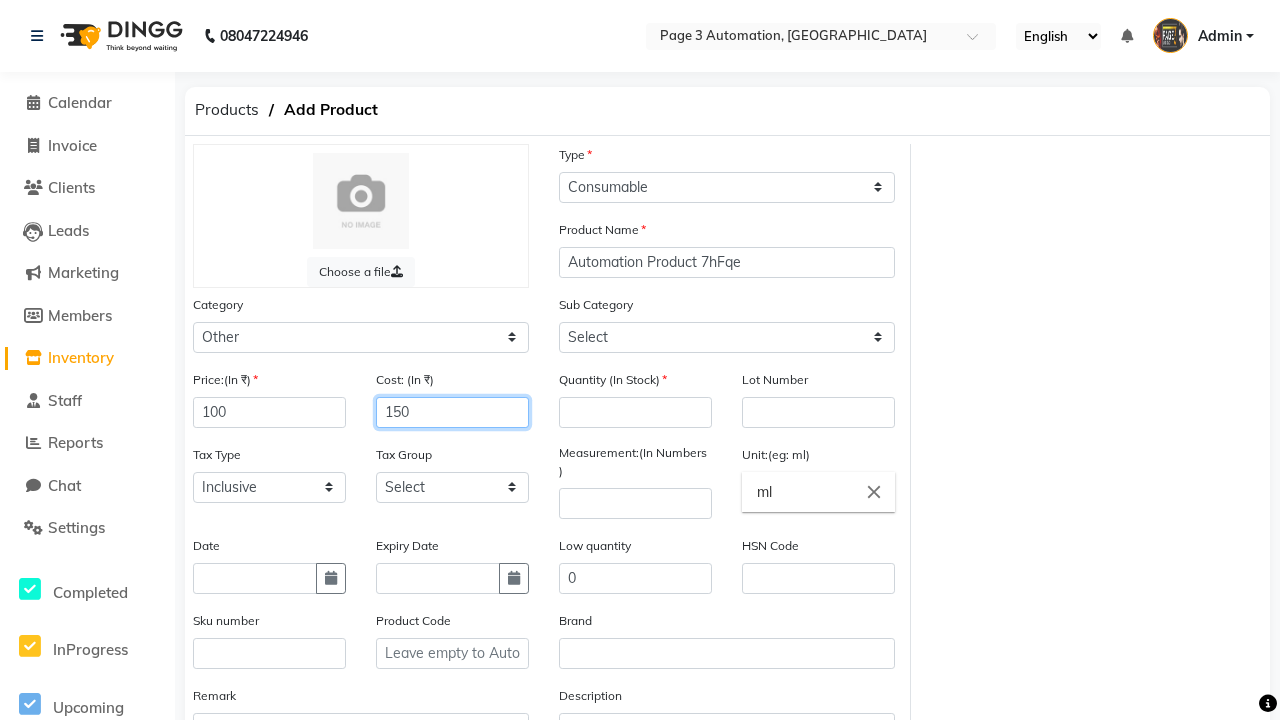type on "150" 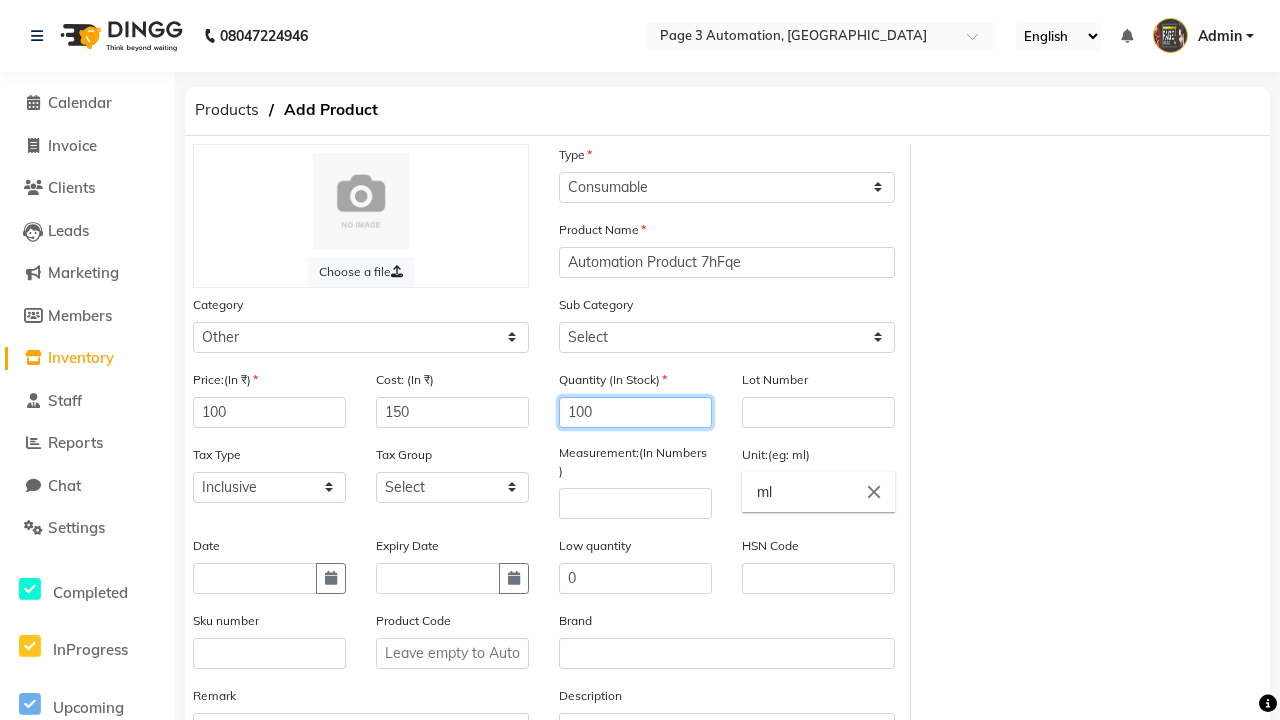 type on "100" 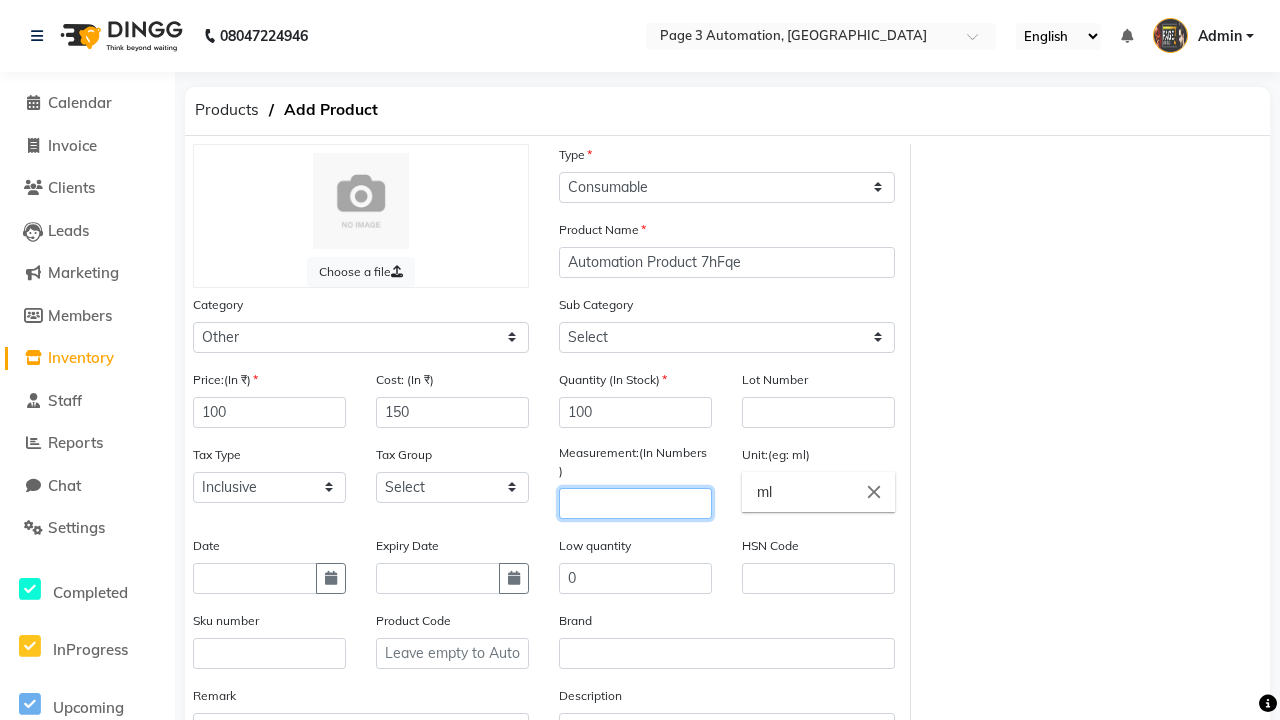 select on "1002" 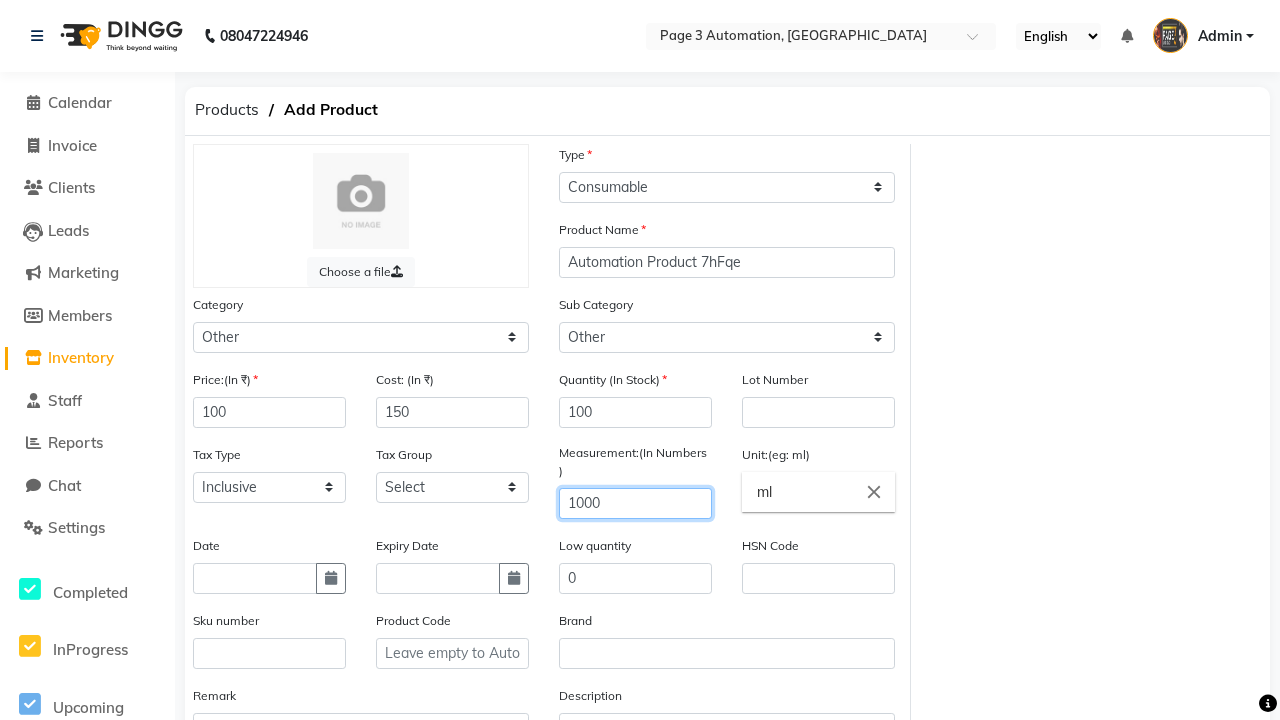 type on "1000" 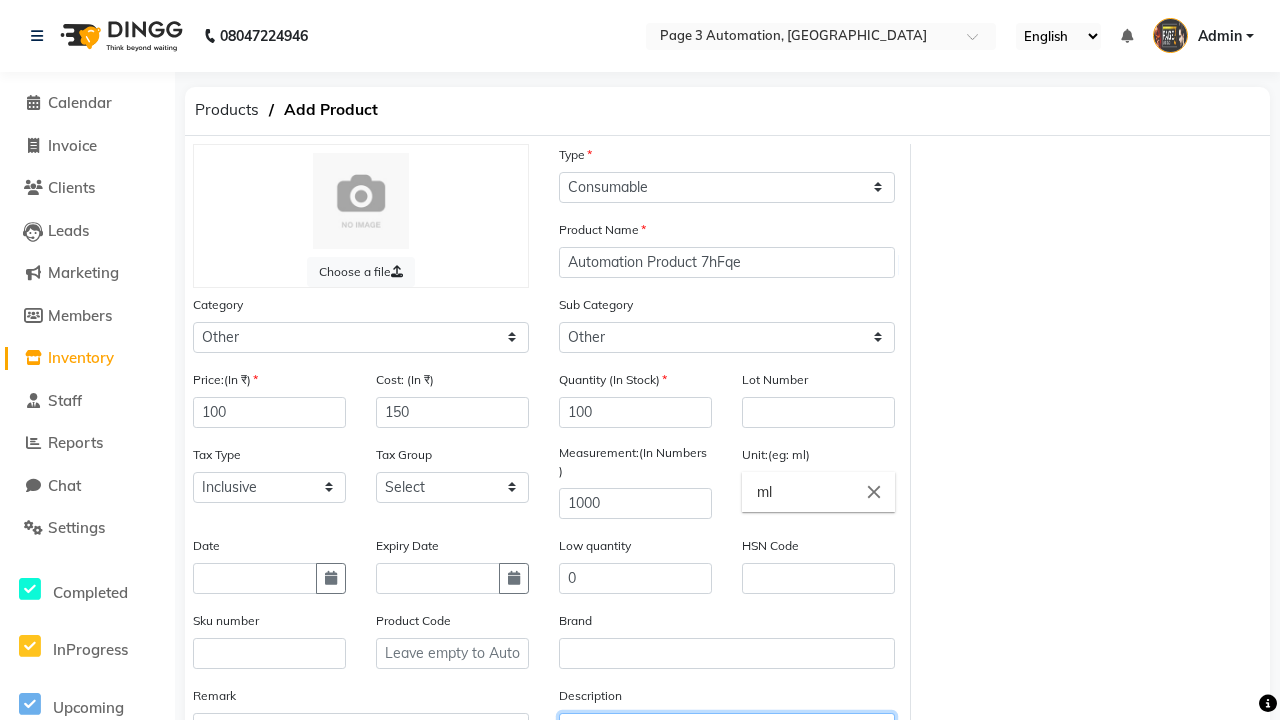 type on "This Product is Created by Automation" 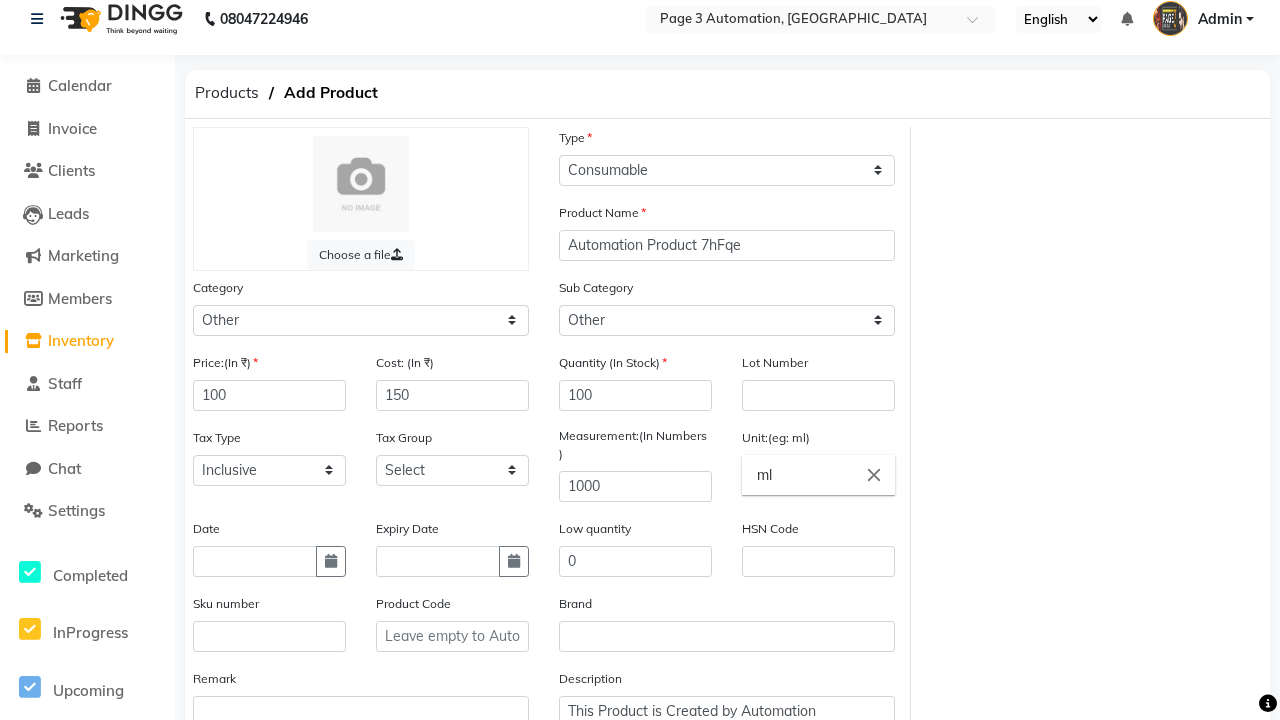 click on "Save" 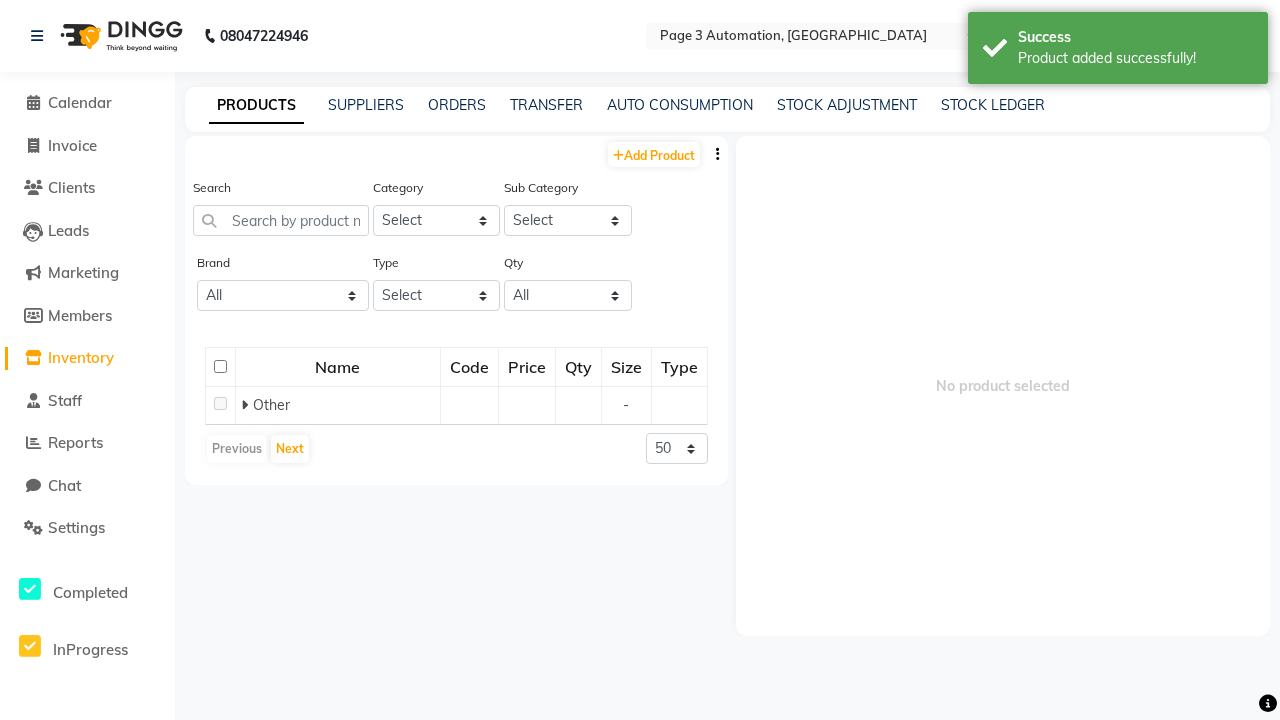 scroll, scrollTop: 0, scrollLeft: 0, axis: both 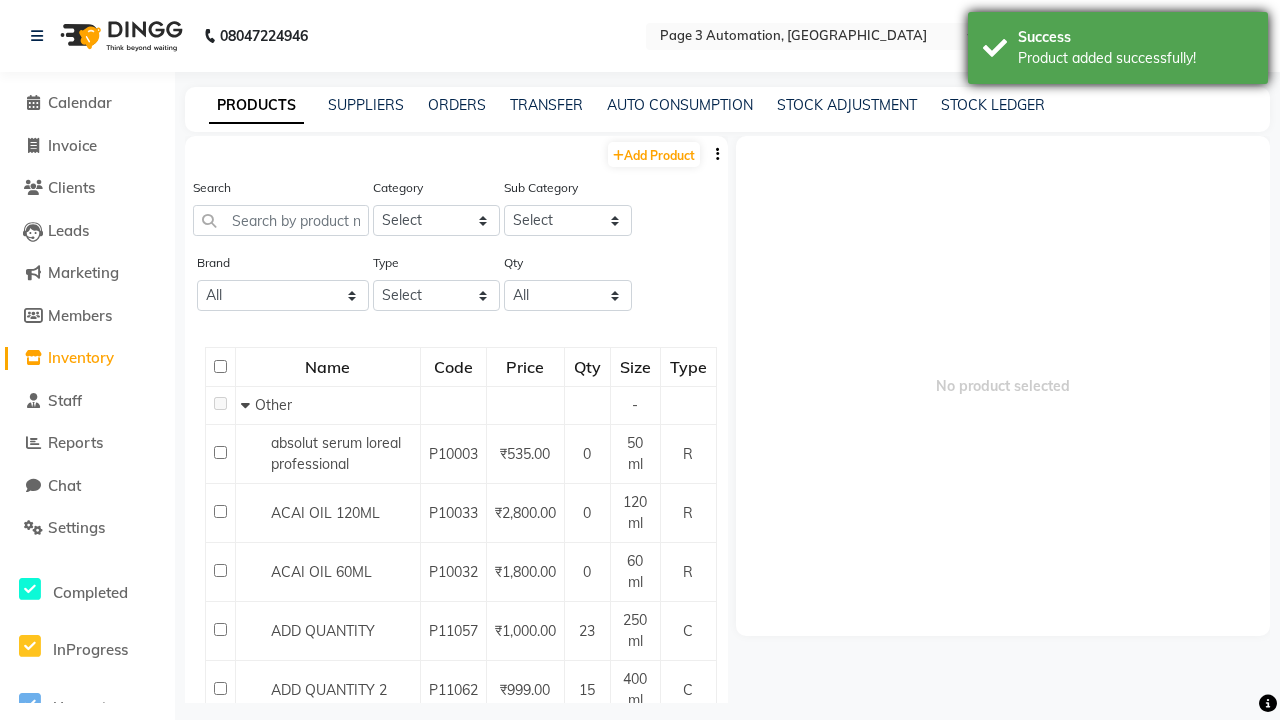 click on "Product added successfully!" at bounding box center [1135, 58] 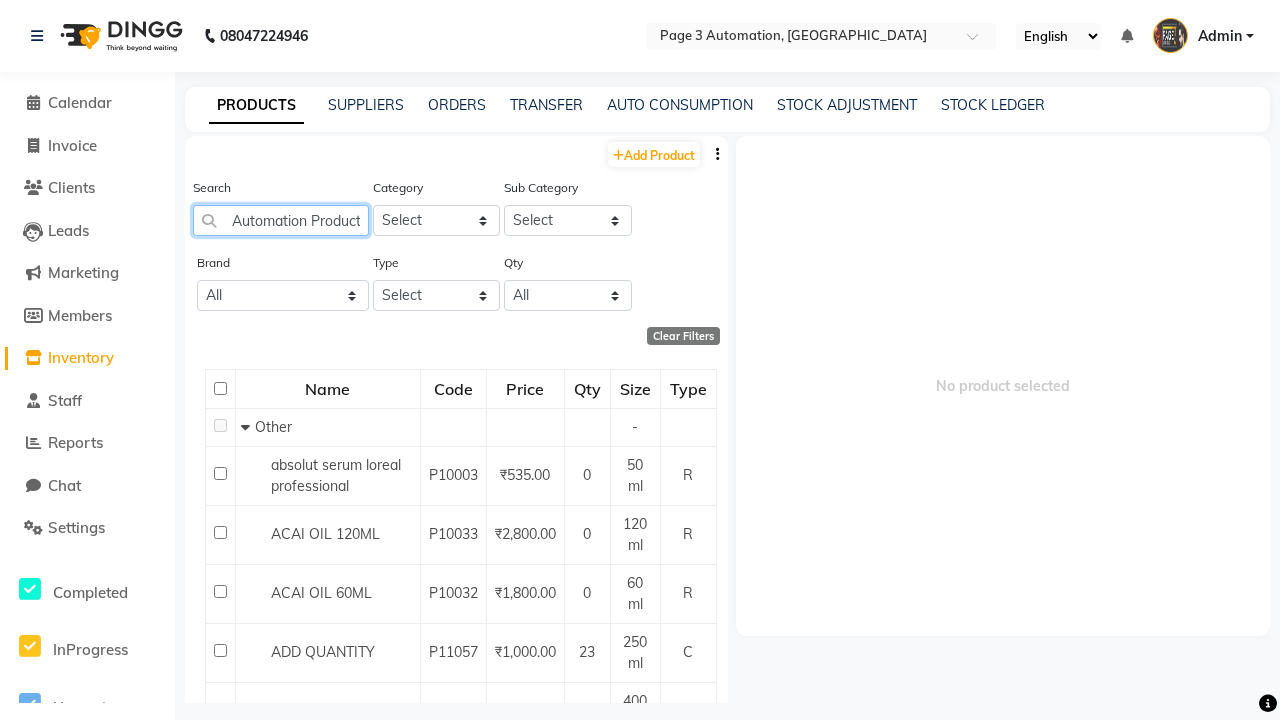 scroll, scrollTop: 0, scrollLeft: 45, axis: horizontal 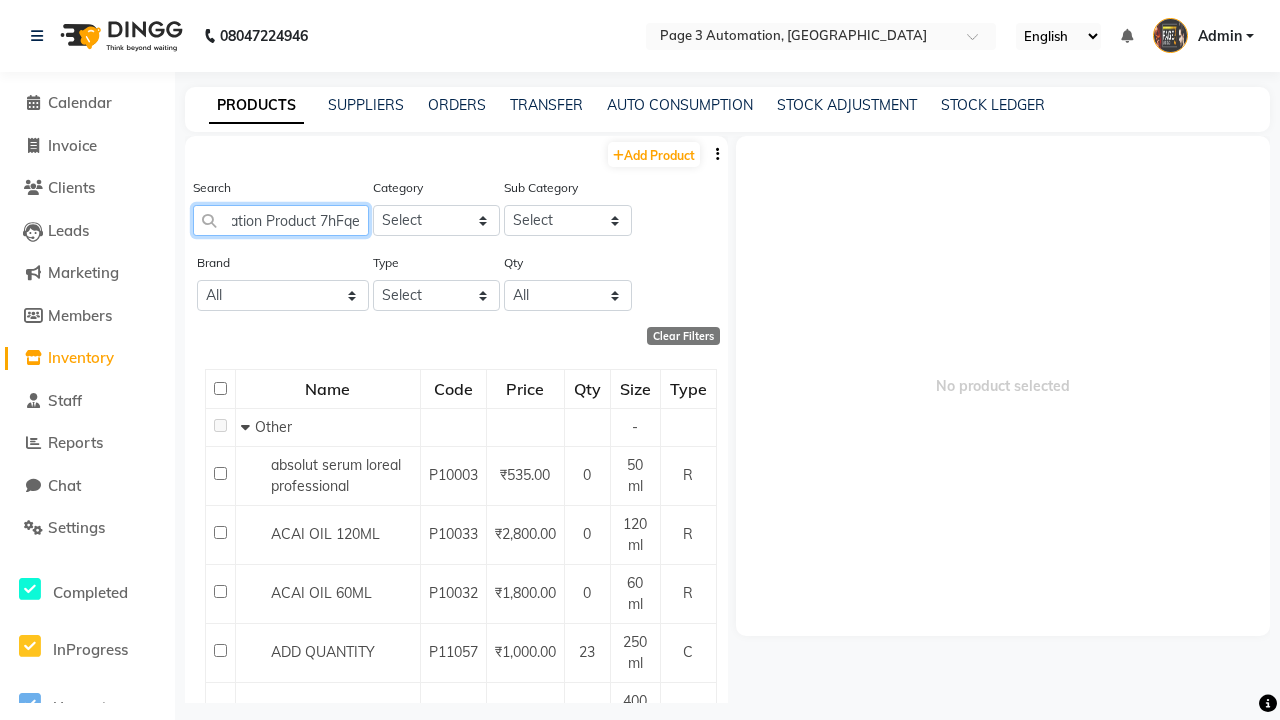 type on "Automation Product 7hFqe" 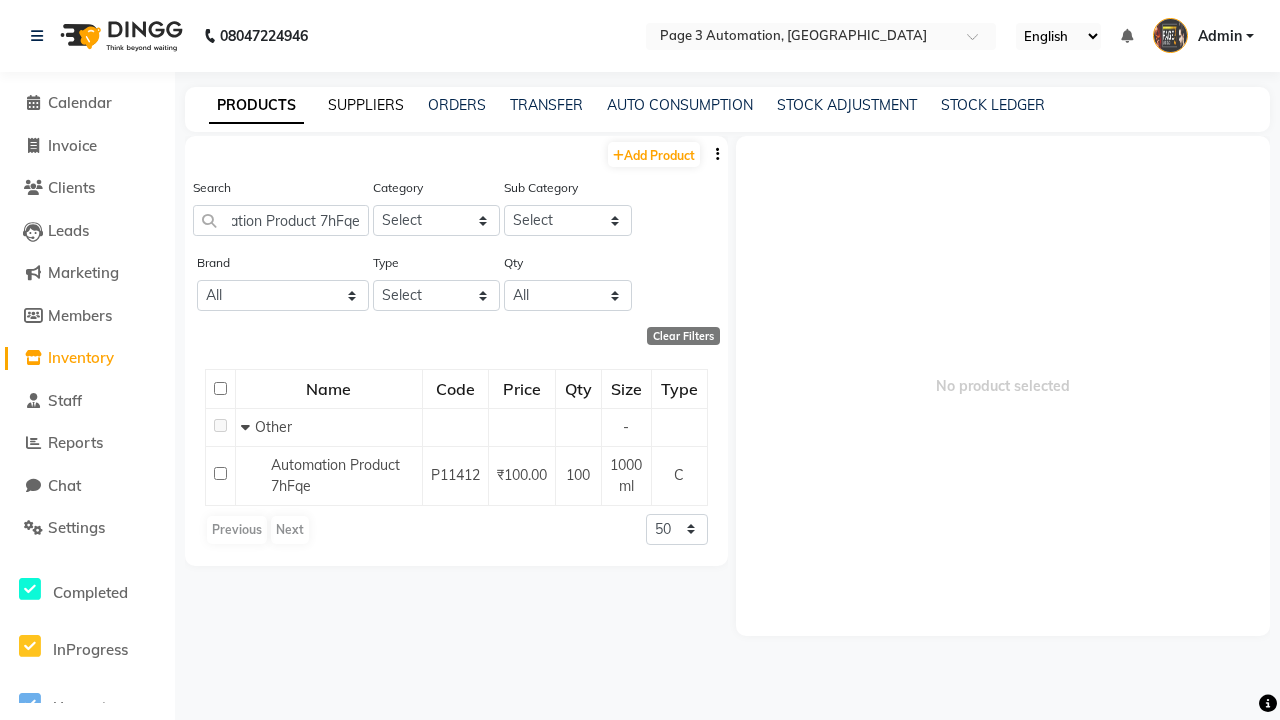 click on "SUPPLIERS" 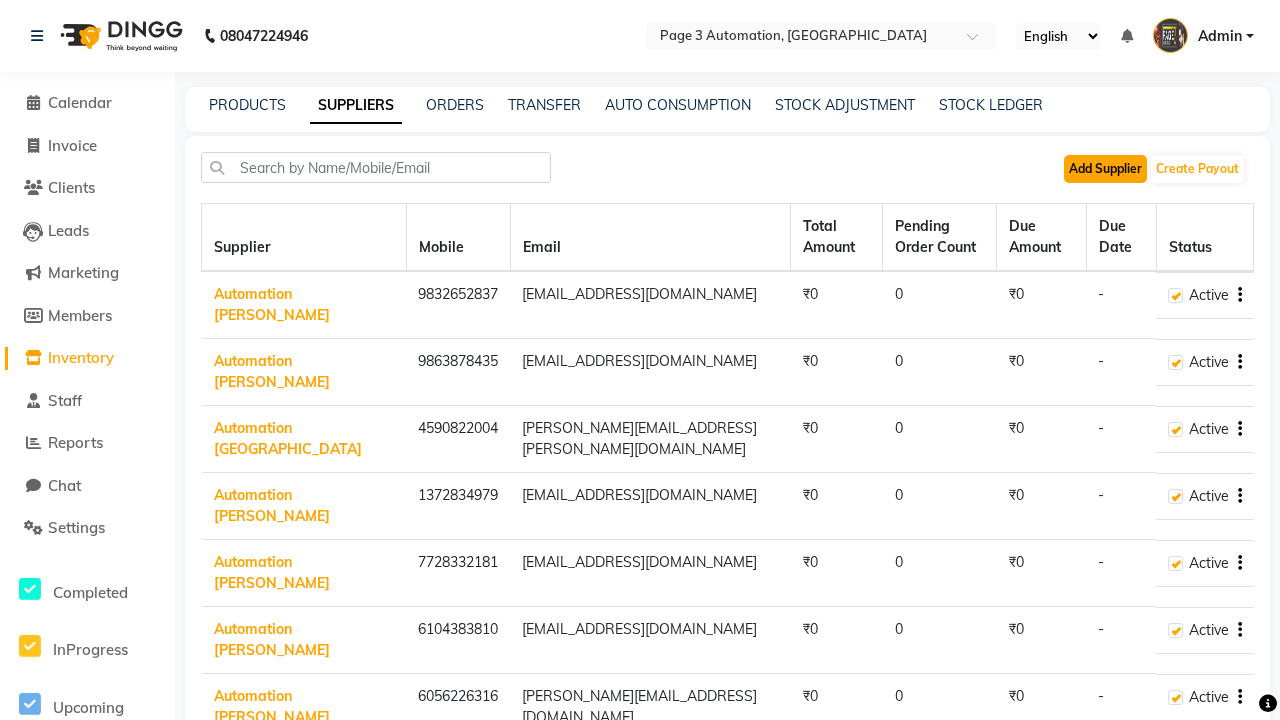 click on "Add Supplier" 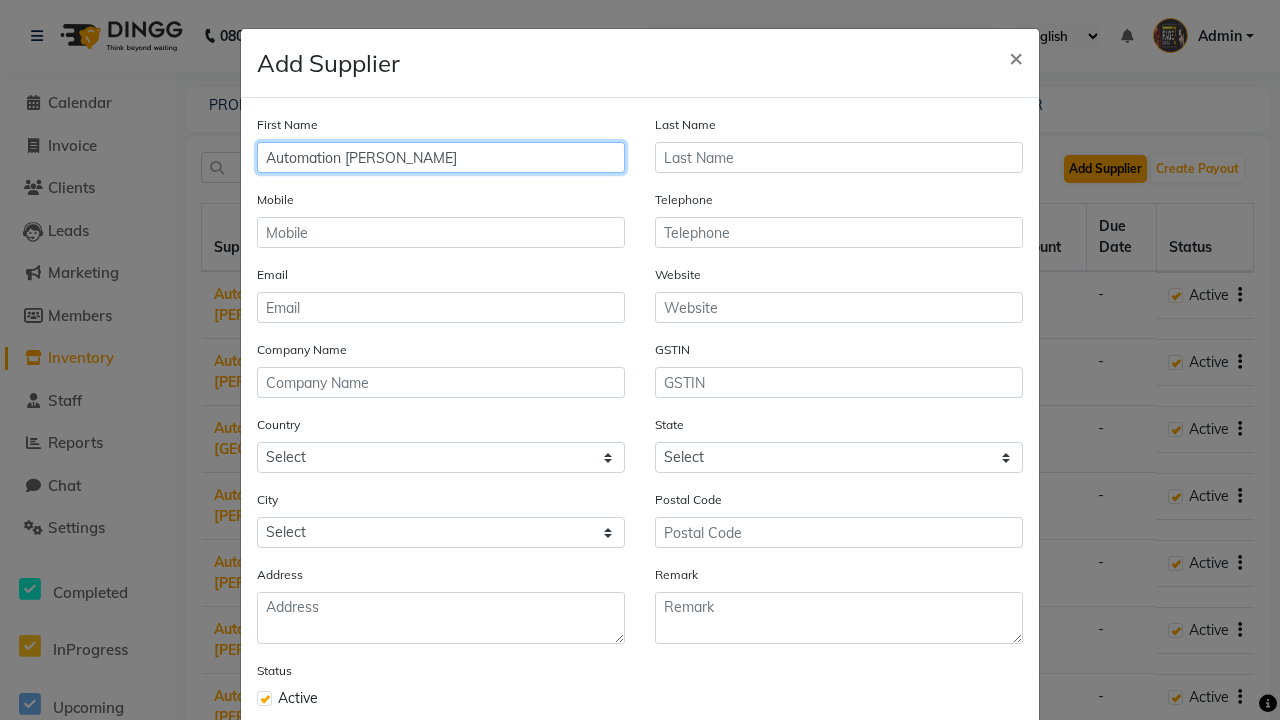 type on "Automation [PERSON_NAME]" 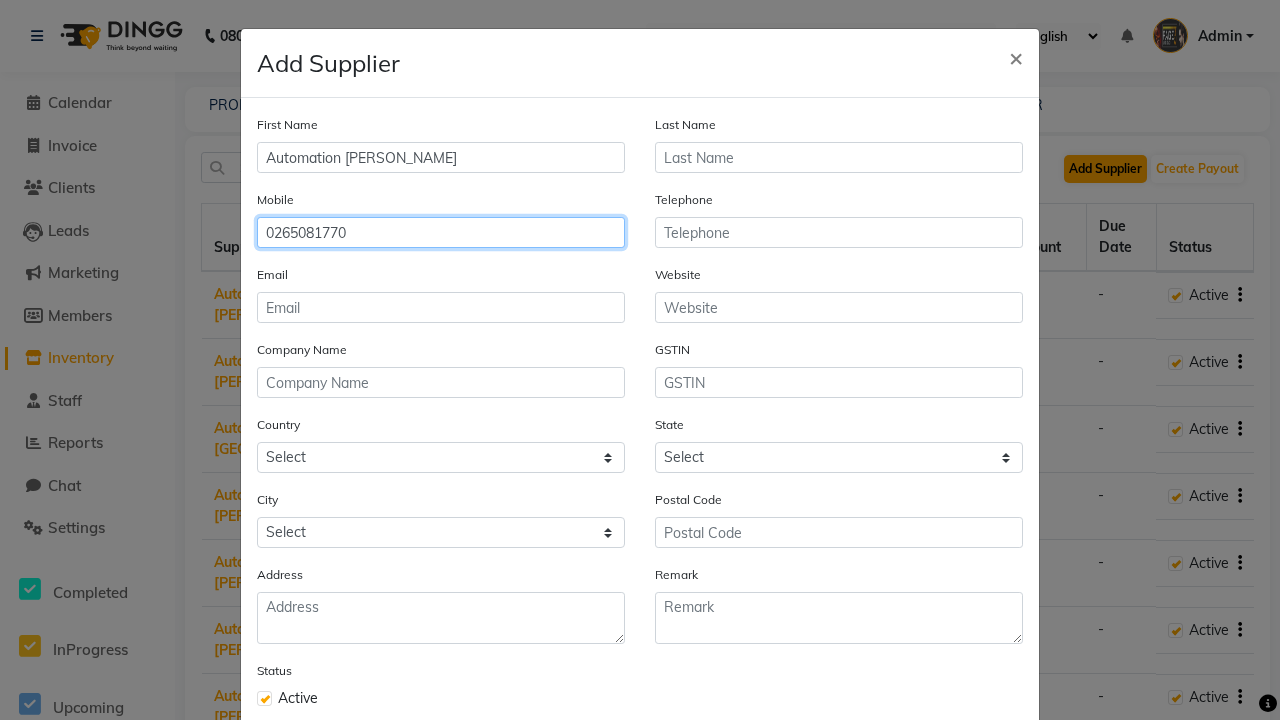 type on "0265081770" 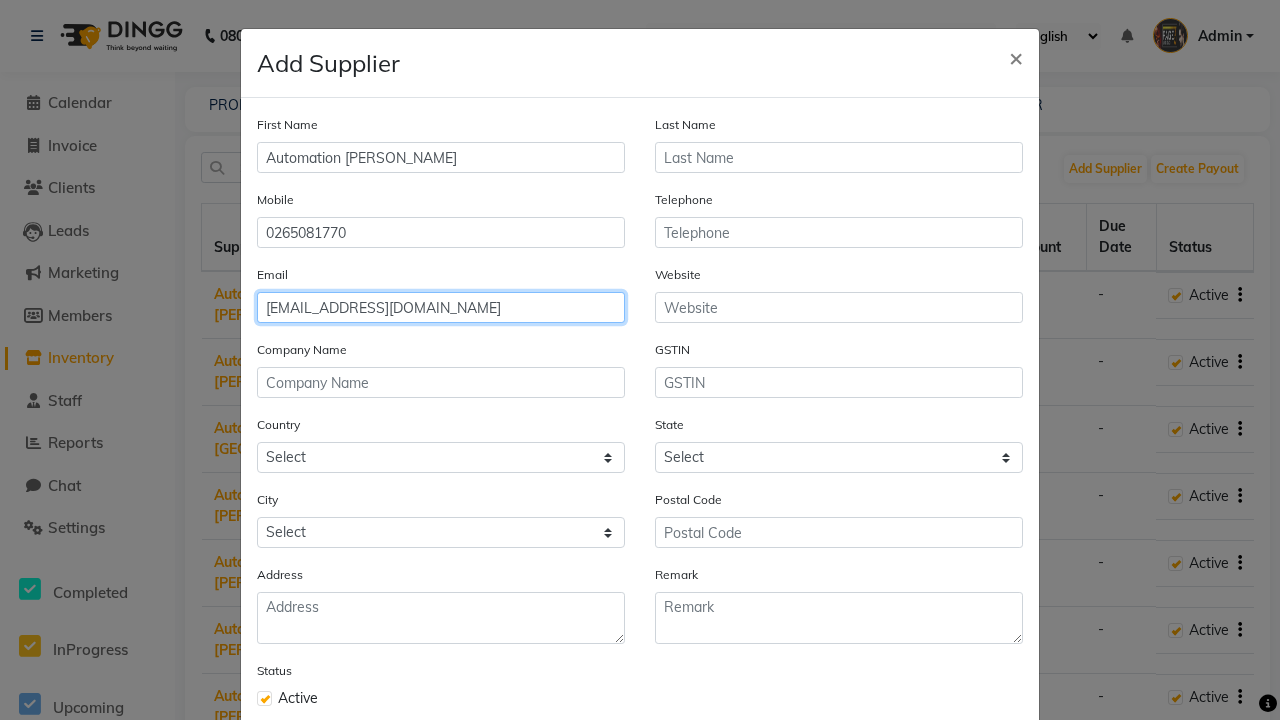 type on "[EMAIL_ADDRESS][DOMAIN_NAME]" 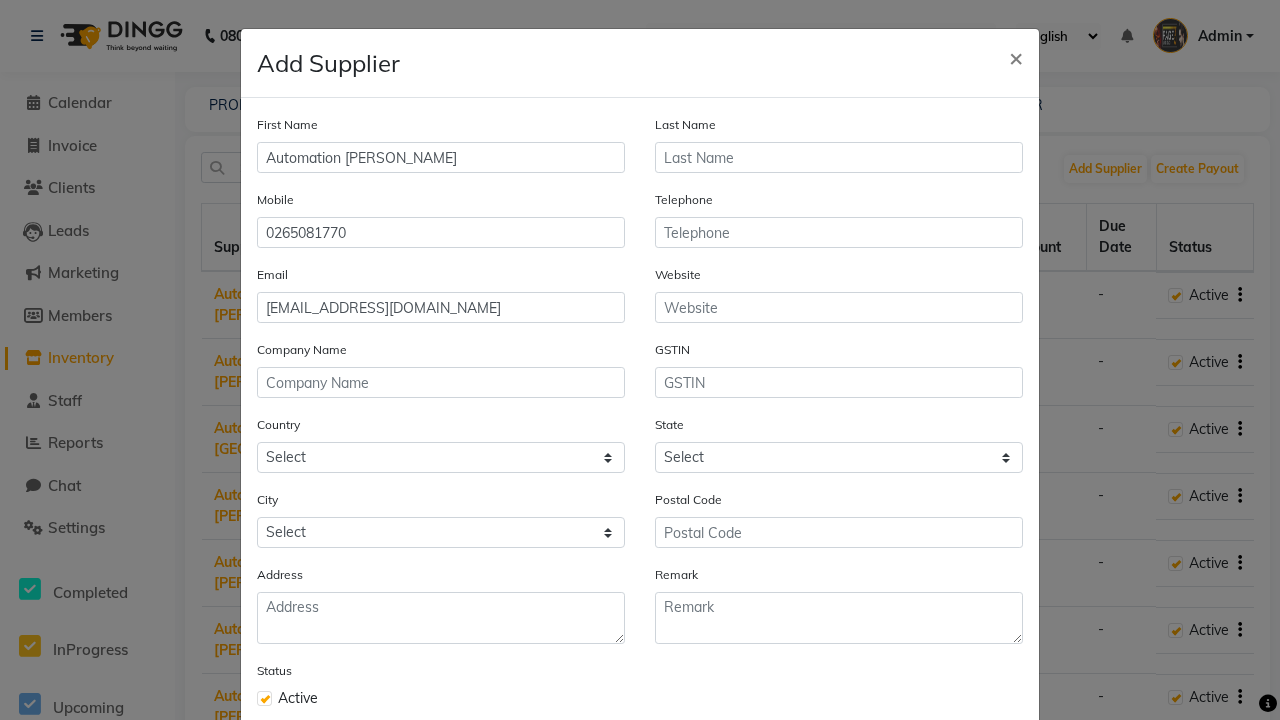 click on "Save" 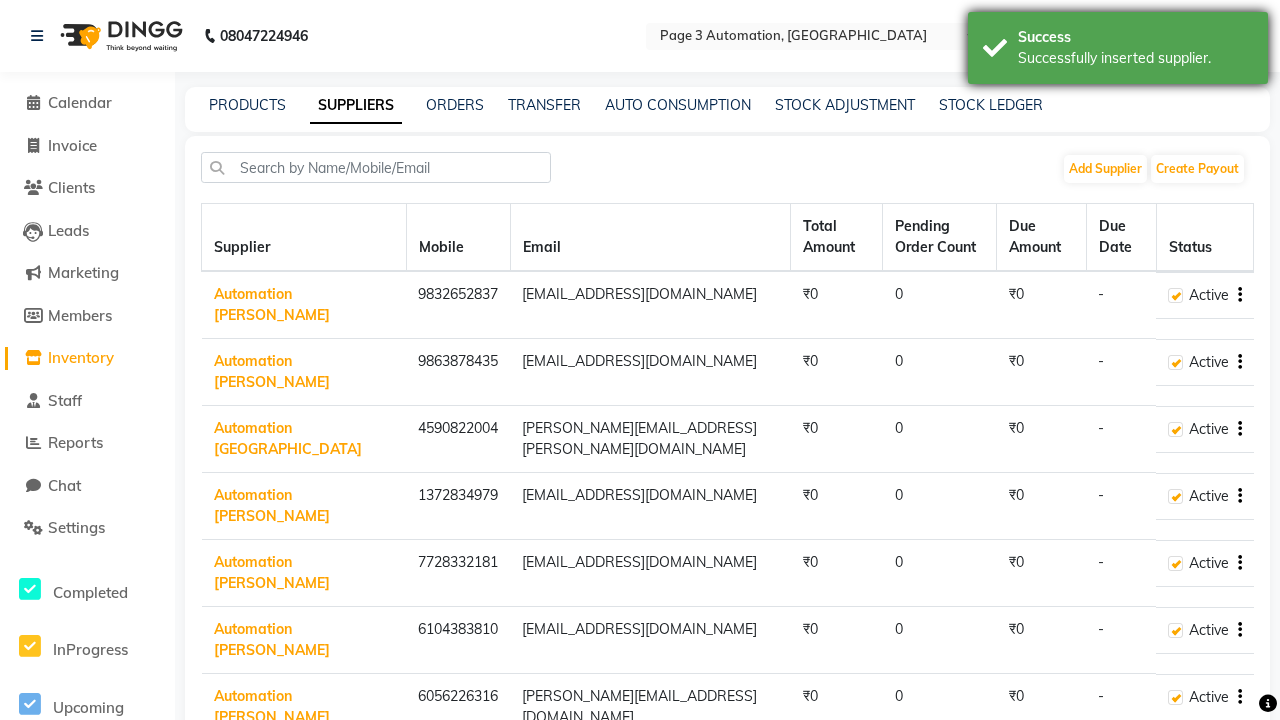 click on "Successfully inserted supplier." at bounding box center [1135, 58] 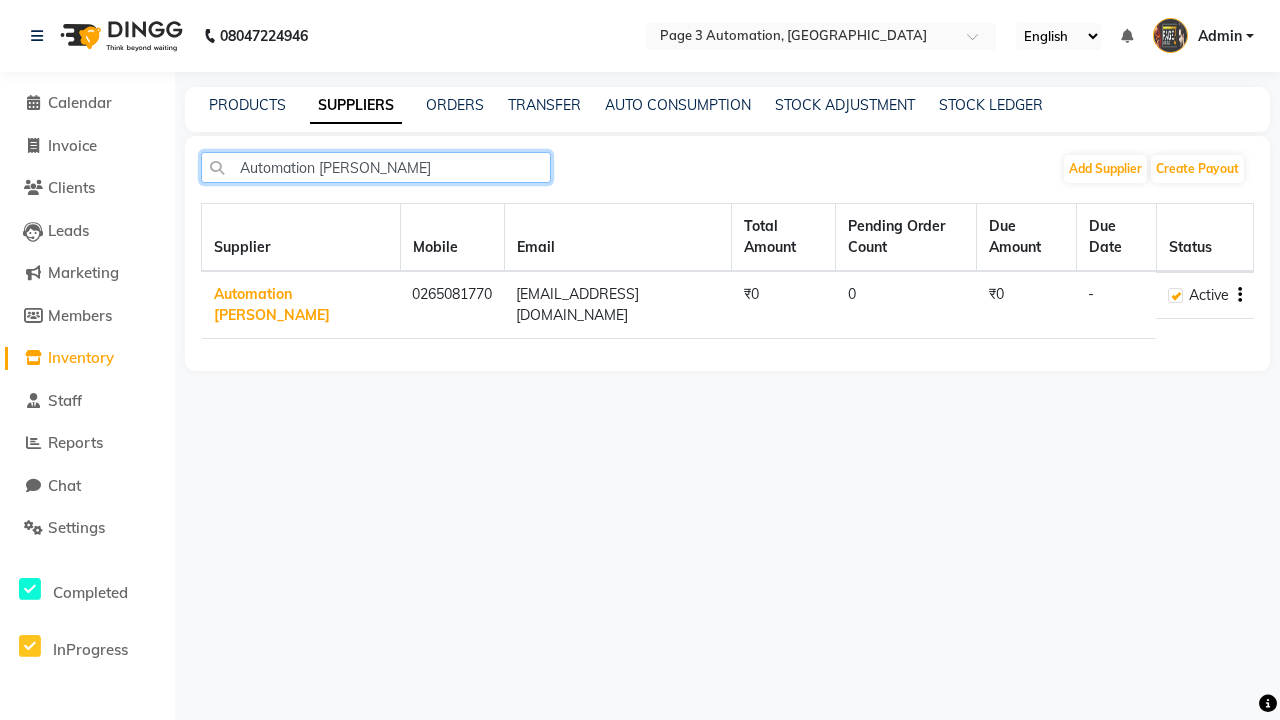 type on "Automation [PERSON_NAME]" 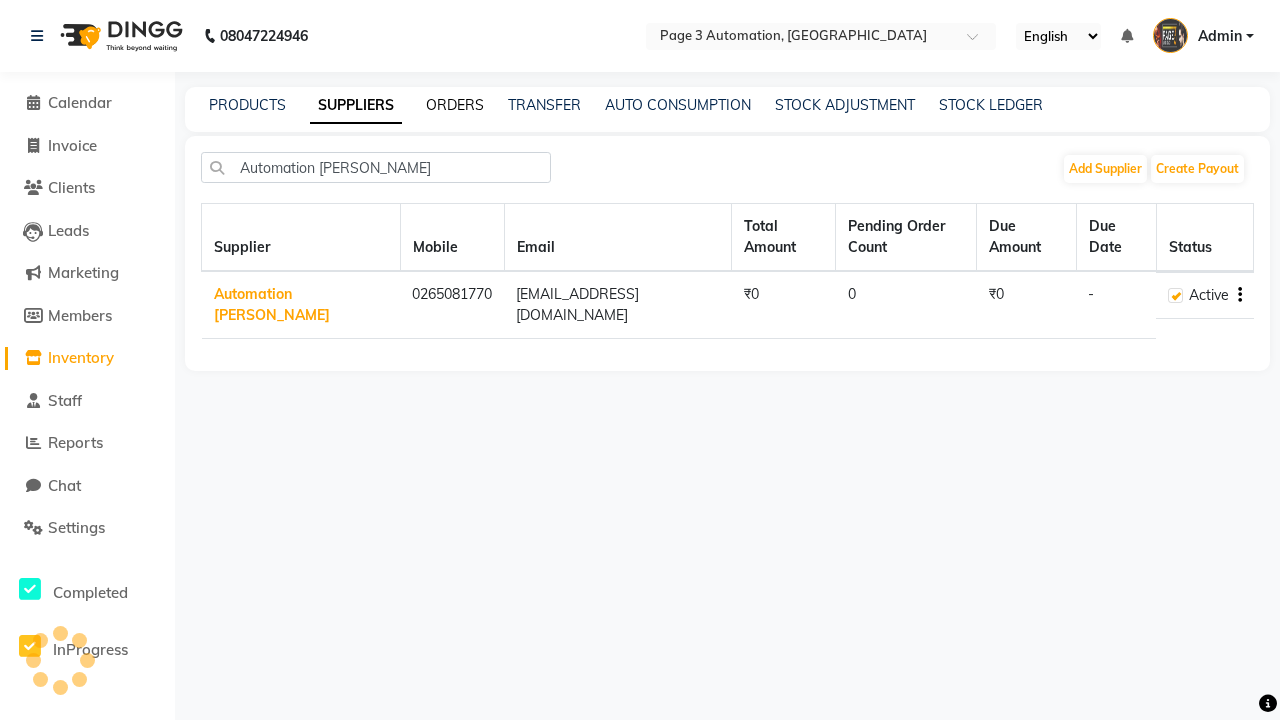 click on "ORDERS" 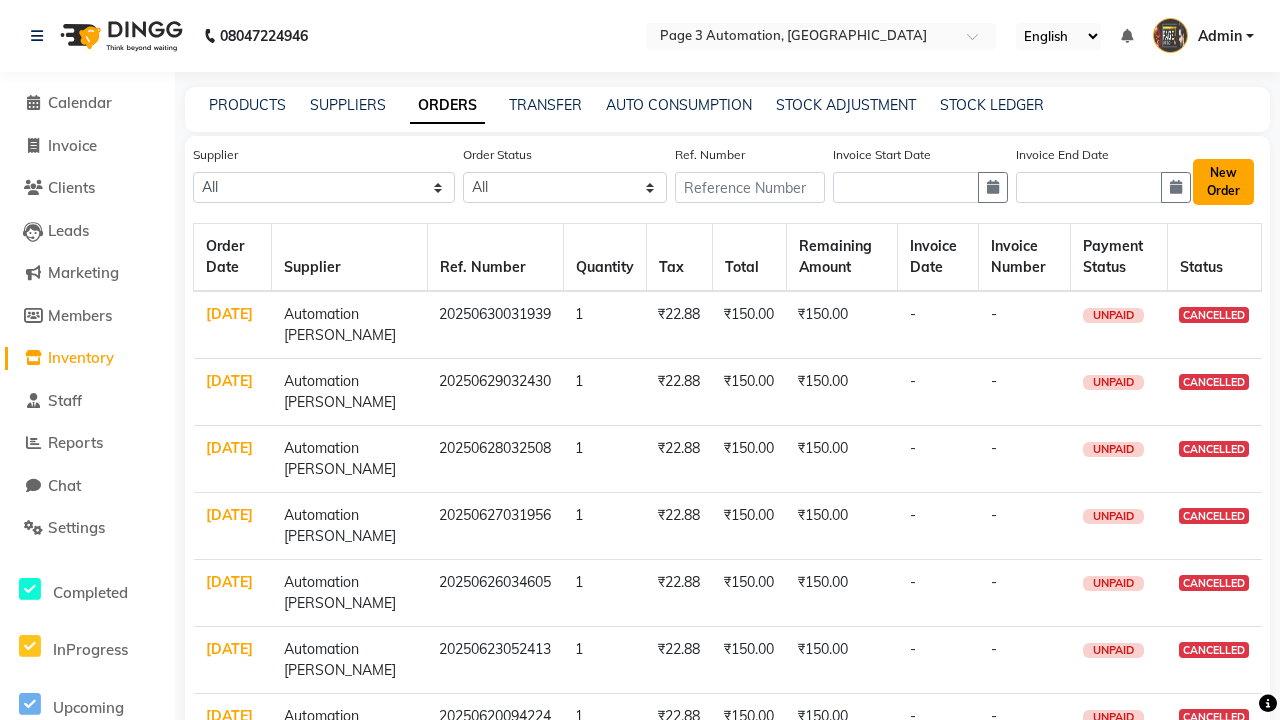 click on "New Order" 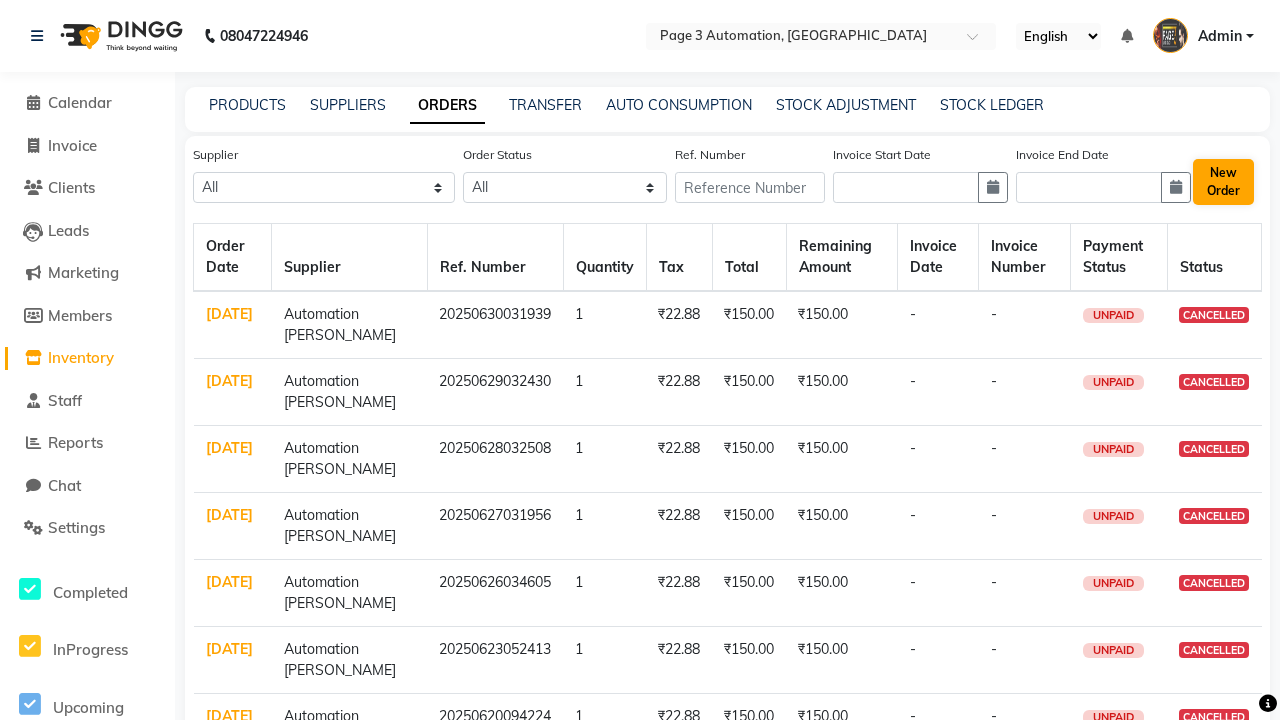 select on "true" 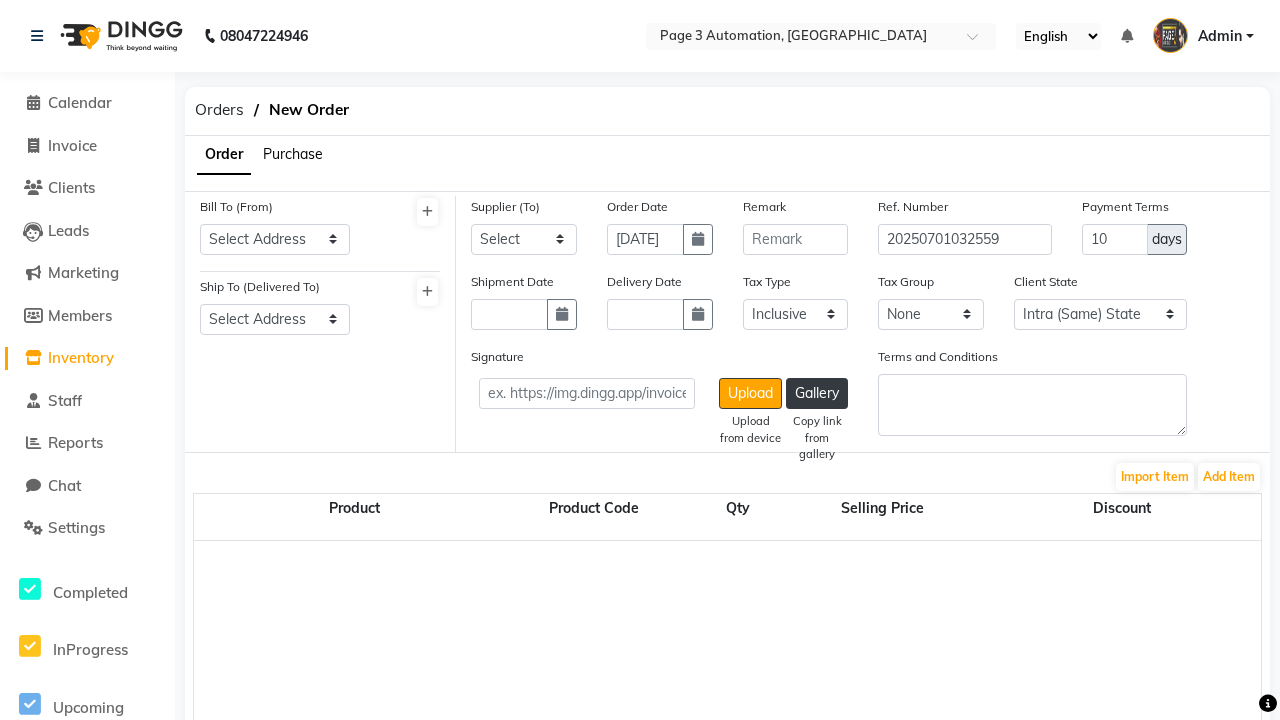 select on "3529" 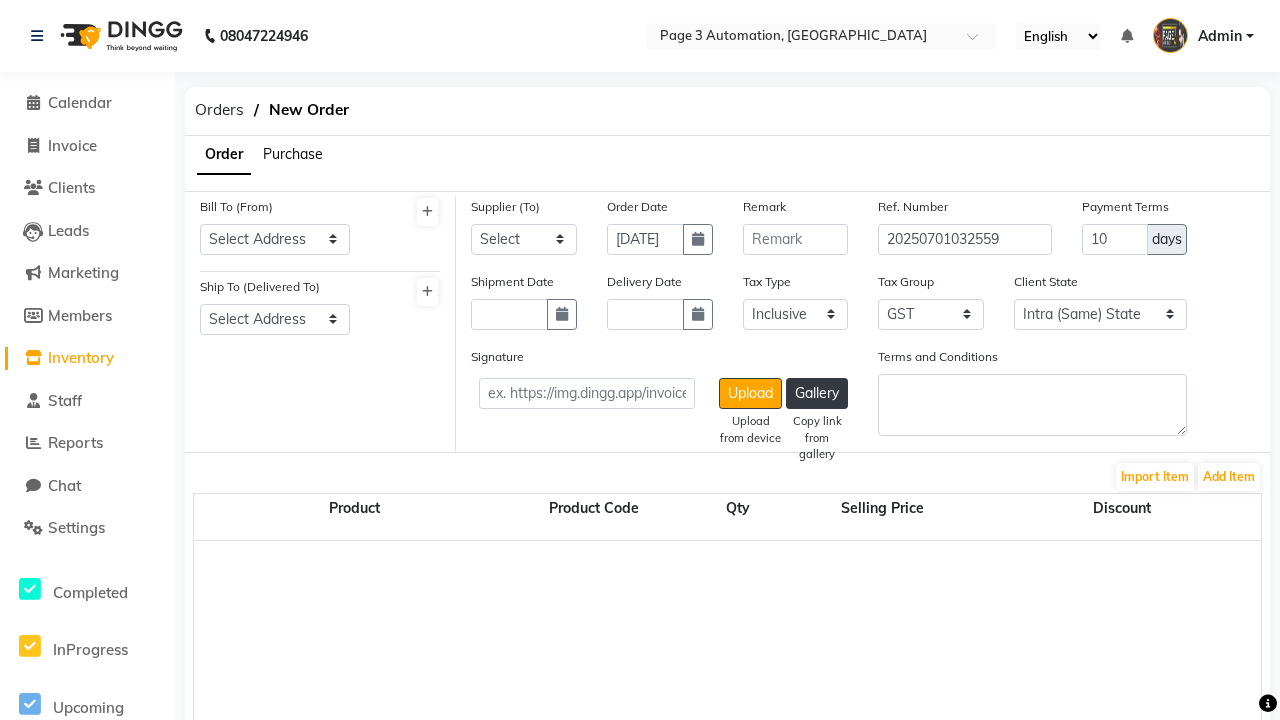 select on "1325" 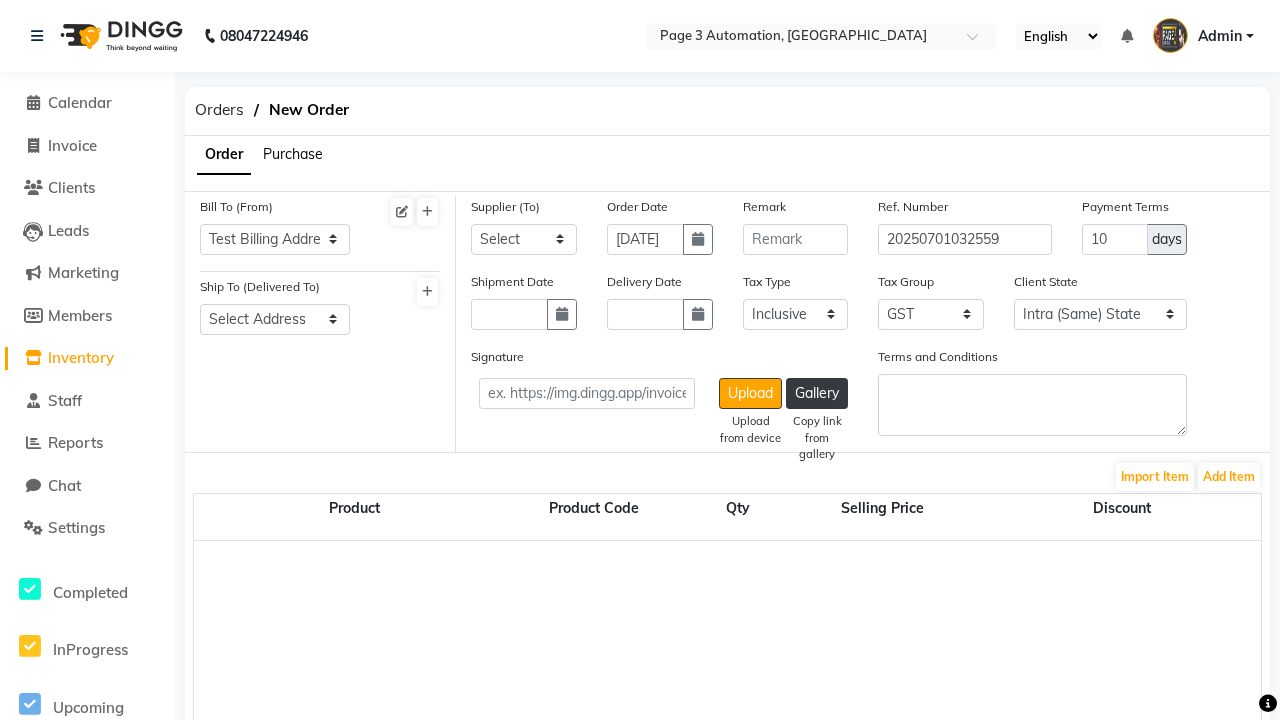 select on "1326" 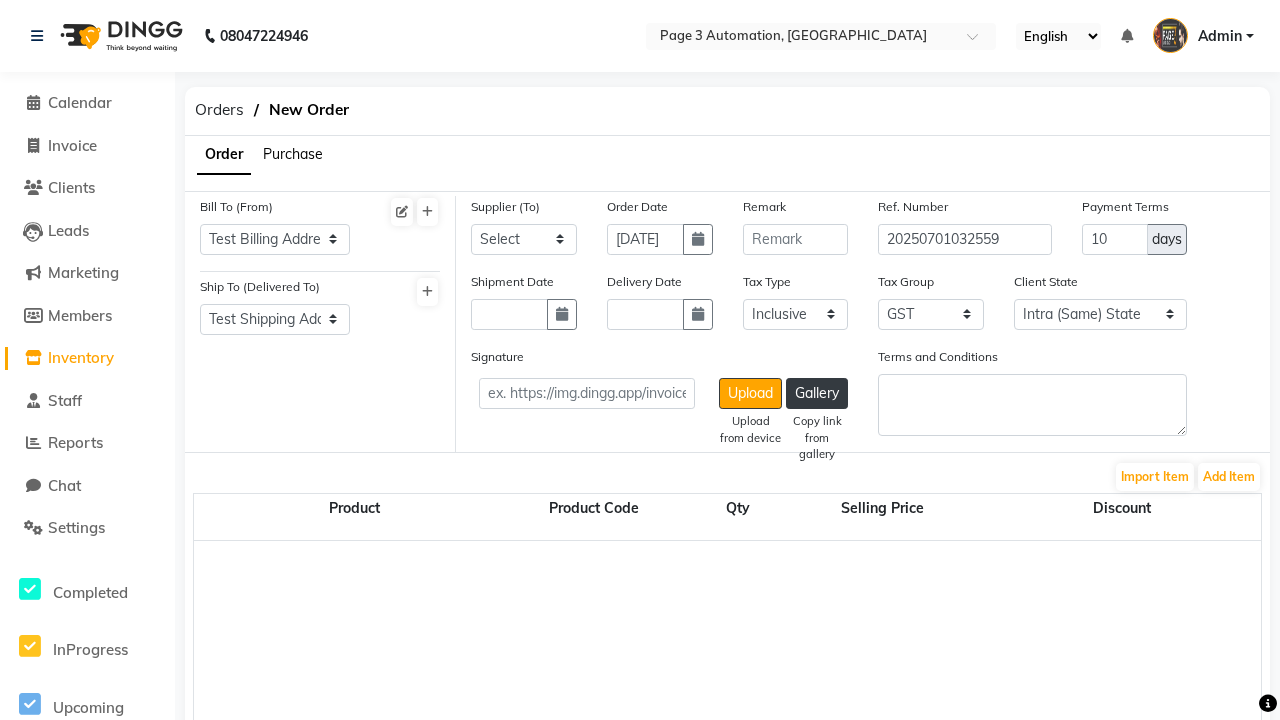 select on "5215" 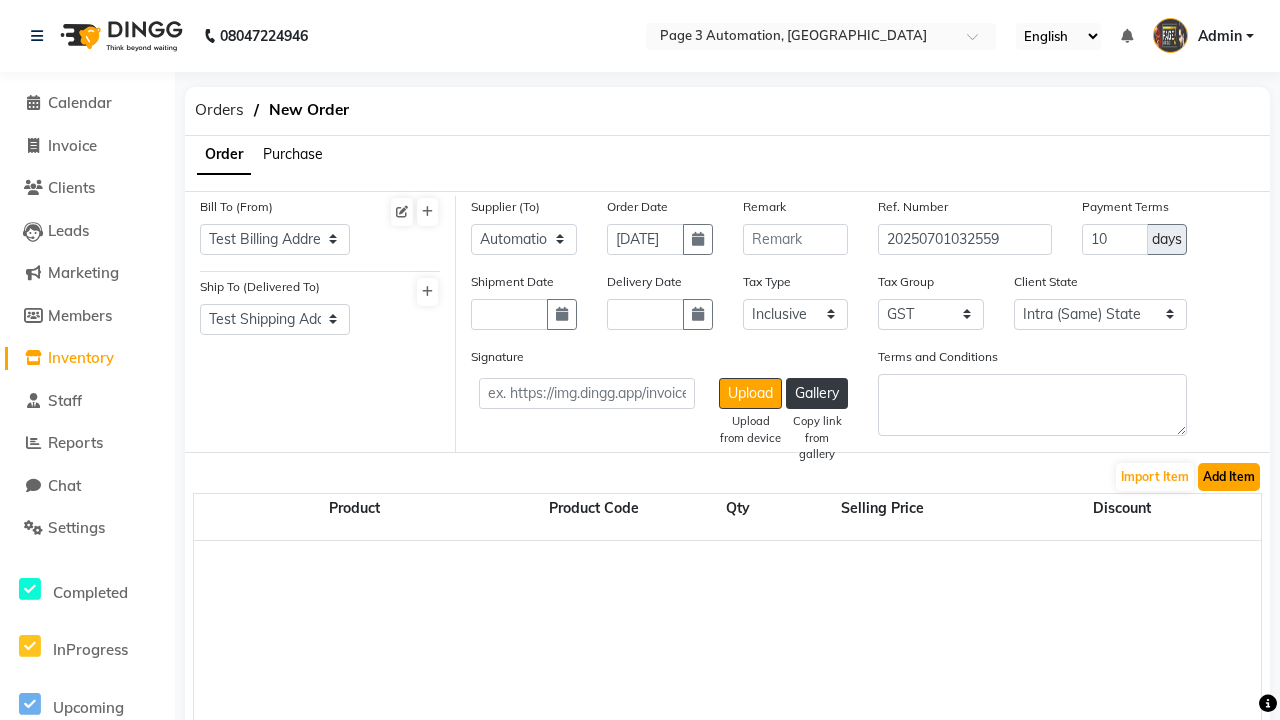 click on "Add Item" 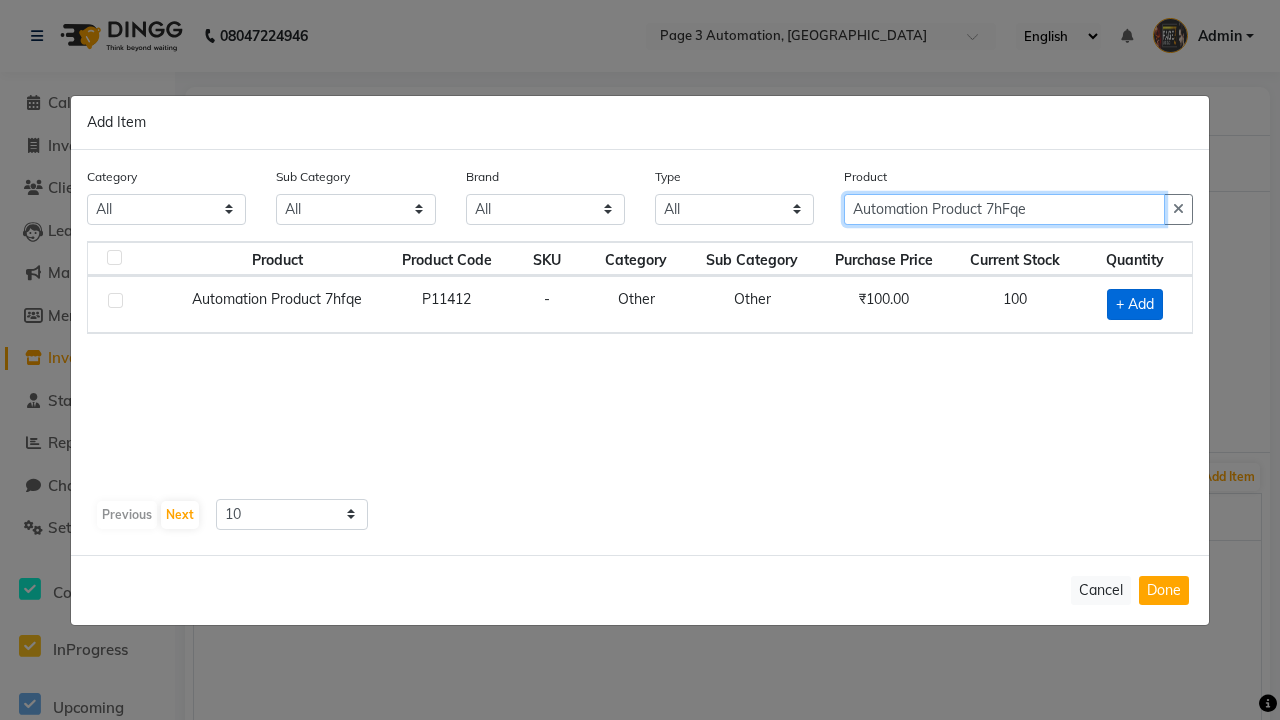 type on "Automation Product 7hFqe" 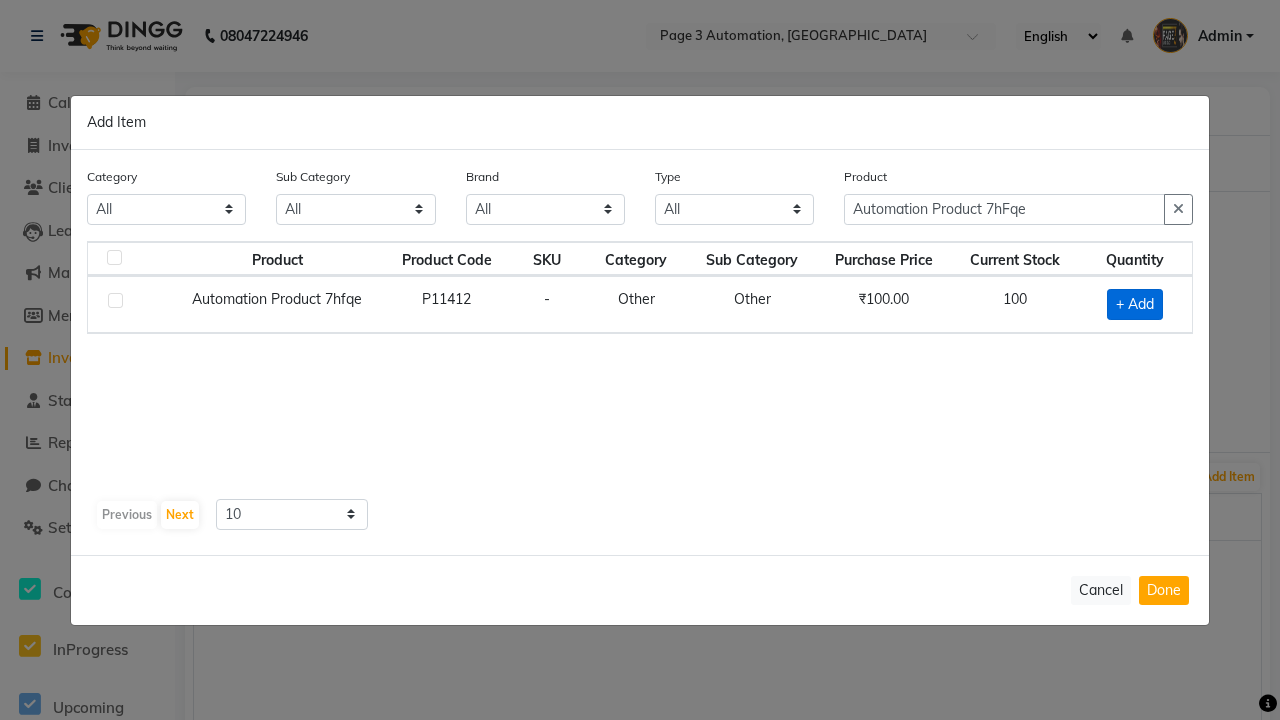 click on "+ Add" 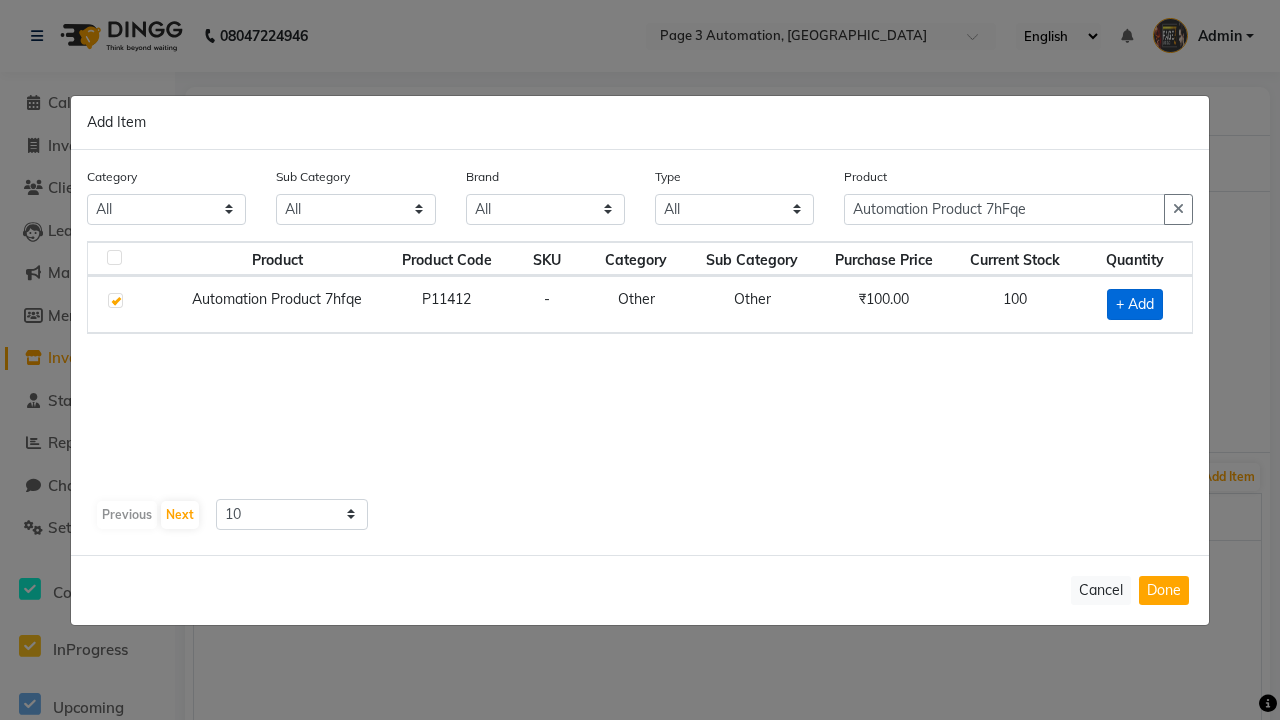 checkbox on "true" 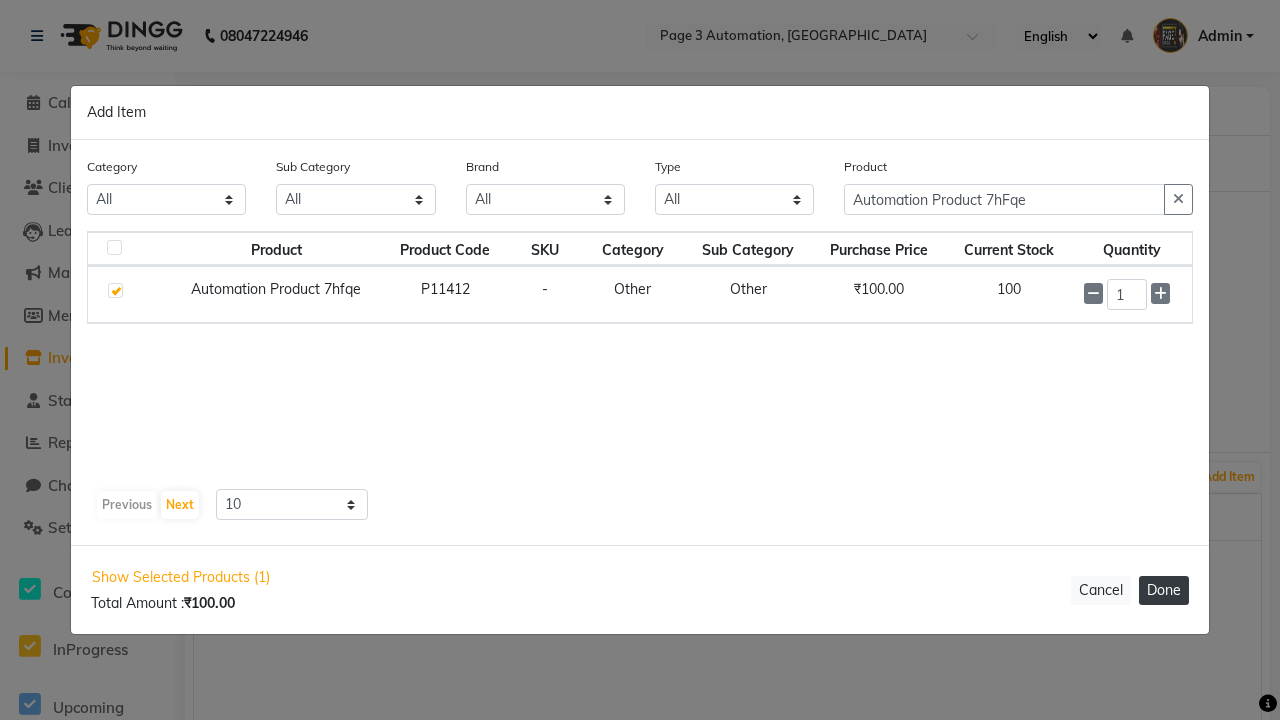 click on "Done" 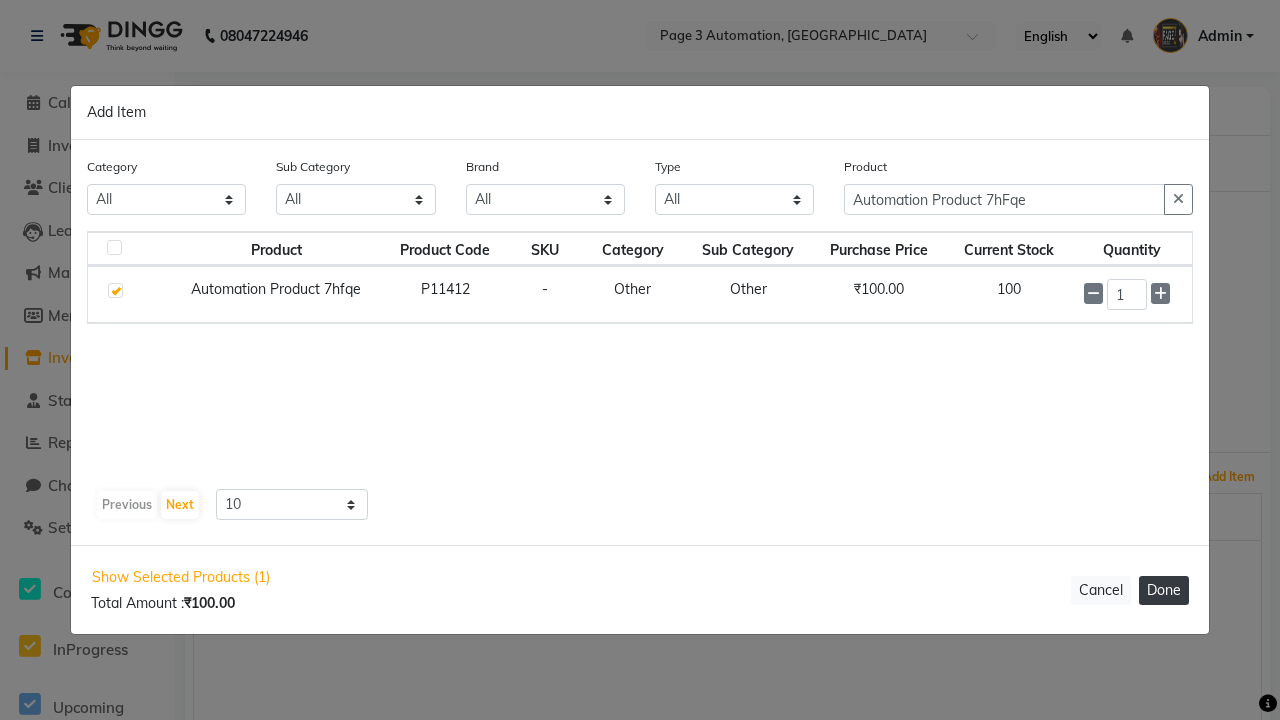 select on "3529" 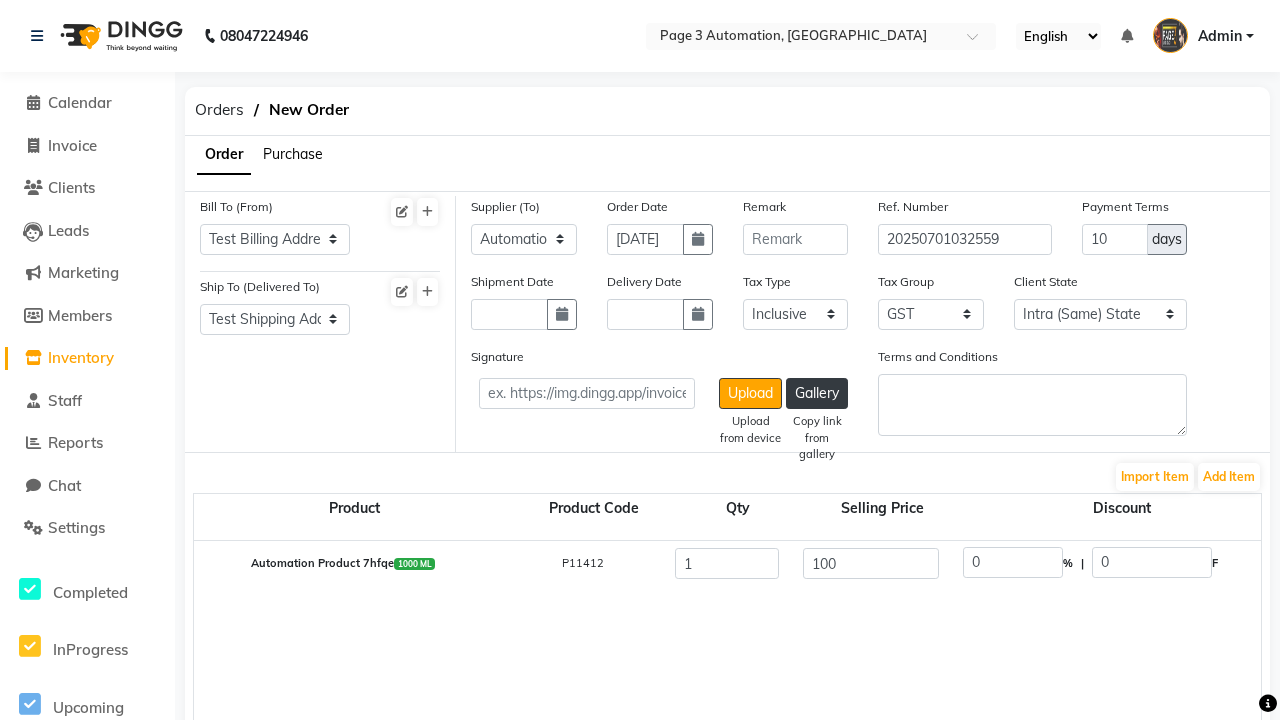click on "Create" 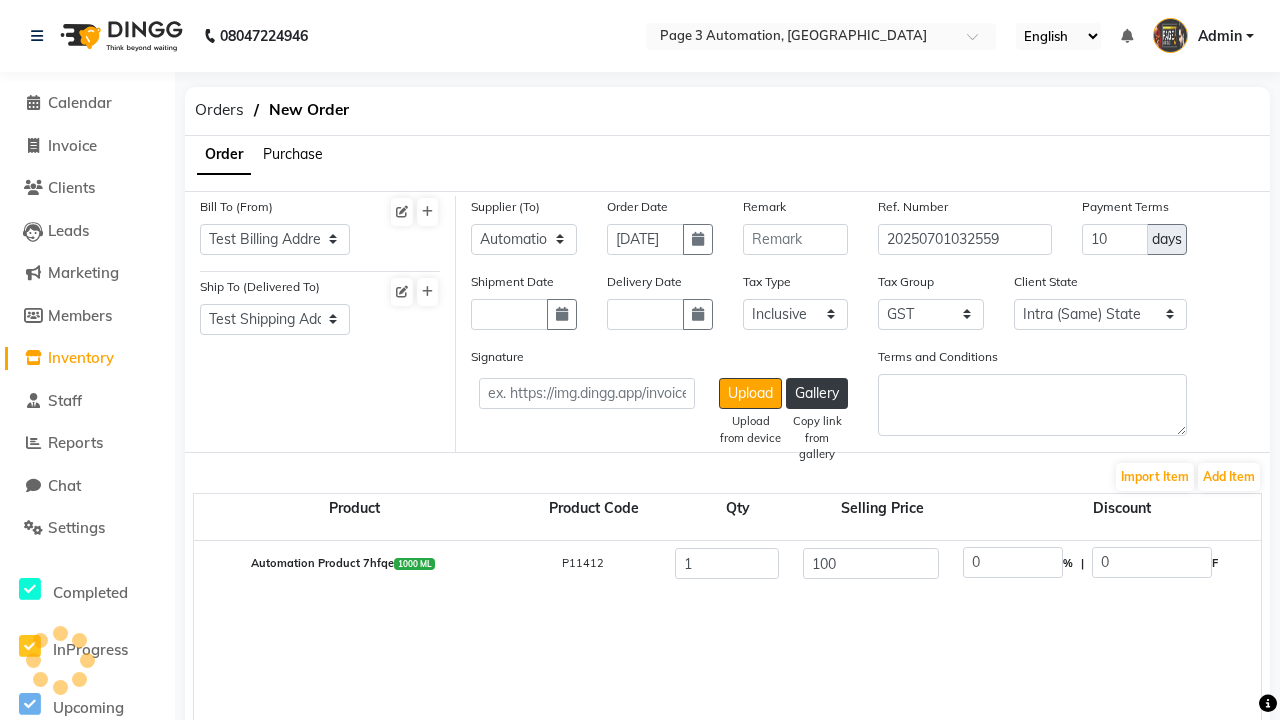 scroll, scrollTop: 563, scrollLeft: 0, axis: vertical 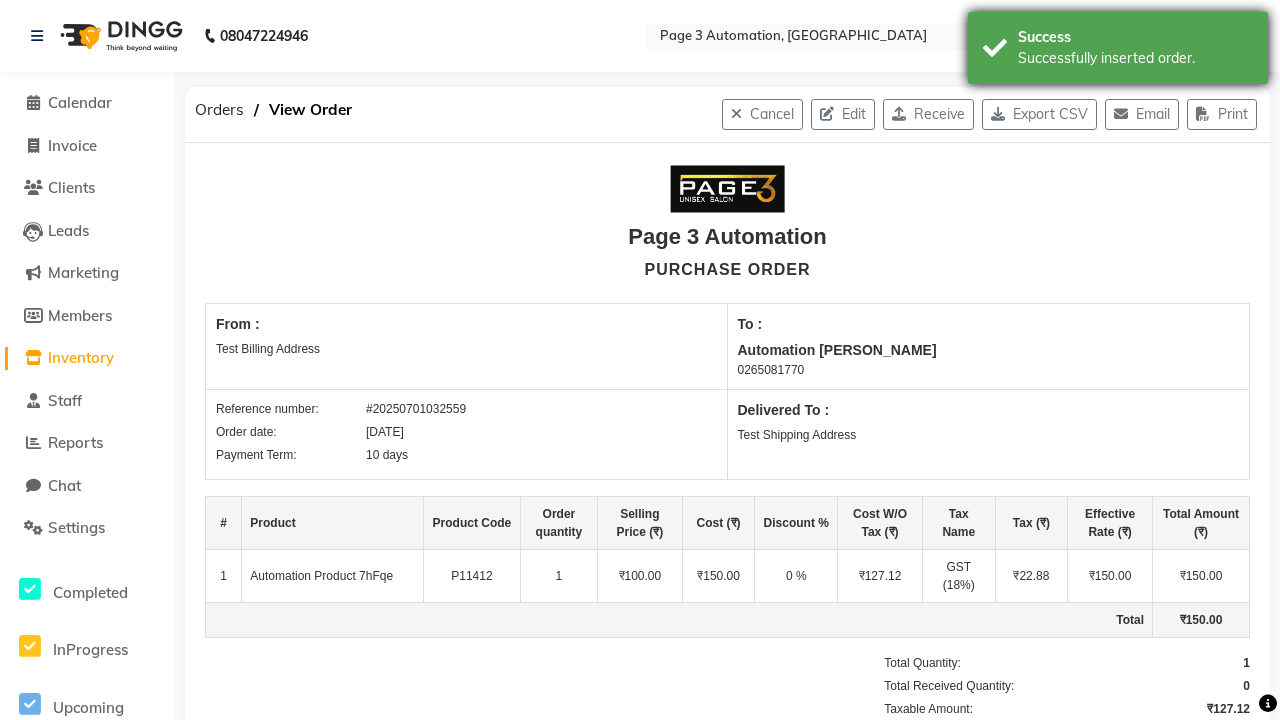 click on "Successfully inserted order." at bounding box center (1135, 58) 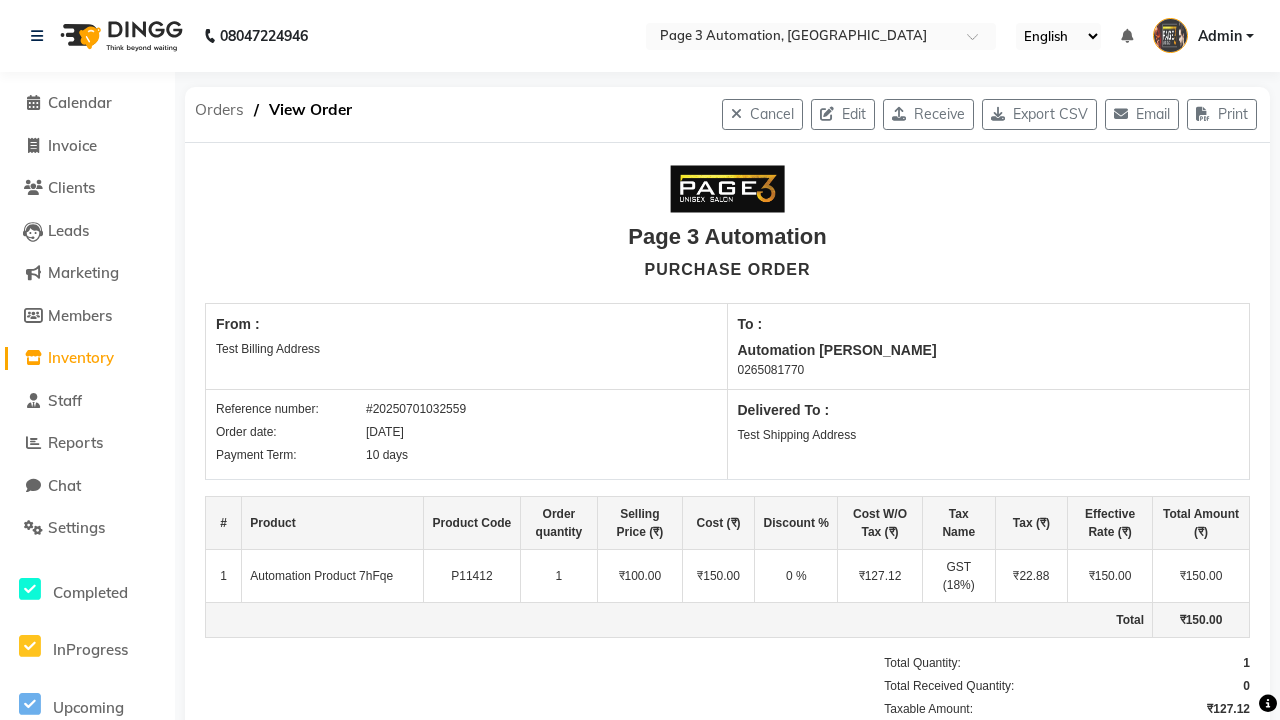 click on "Orders" 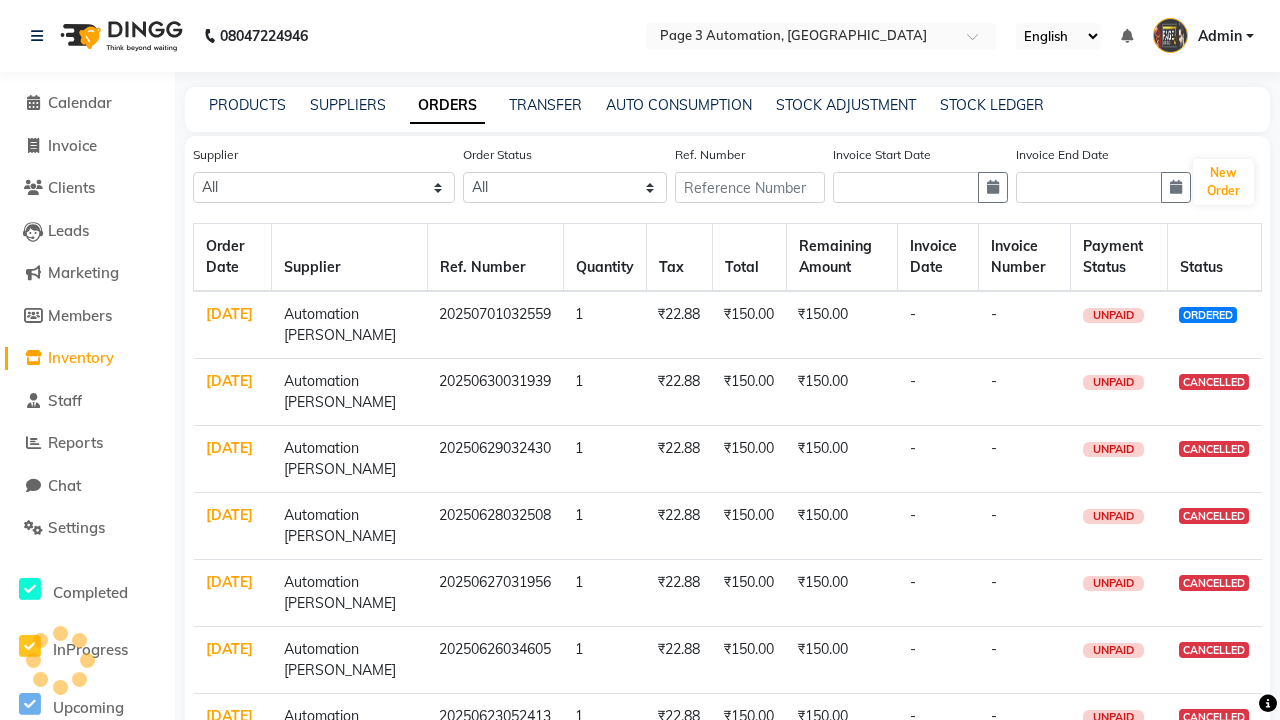 select on "5215" 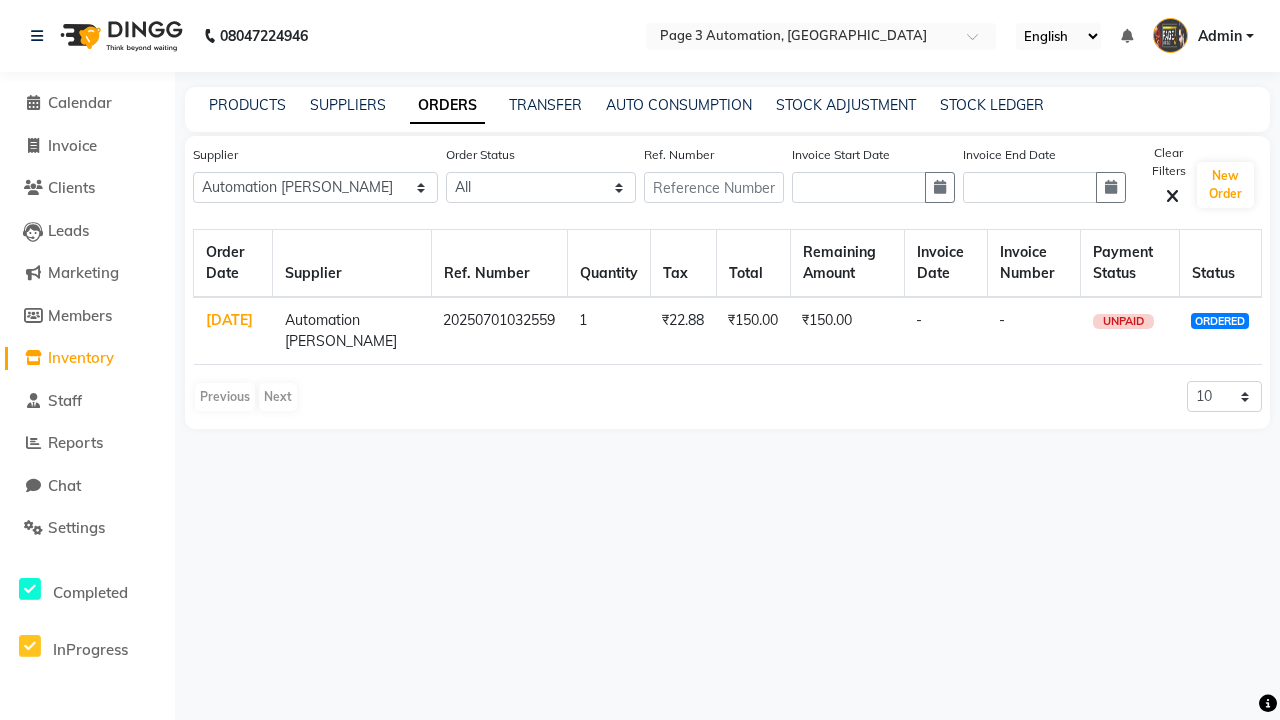 click on "ORDERS" 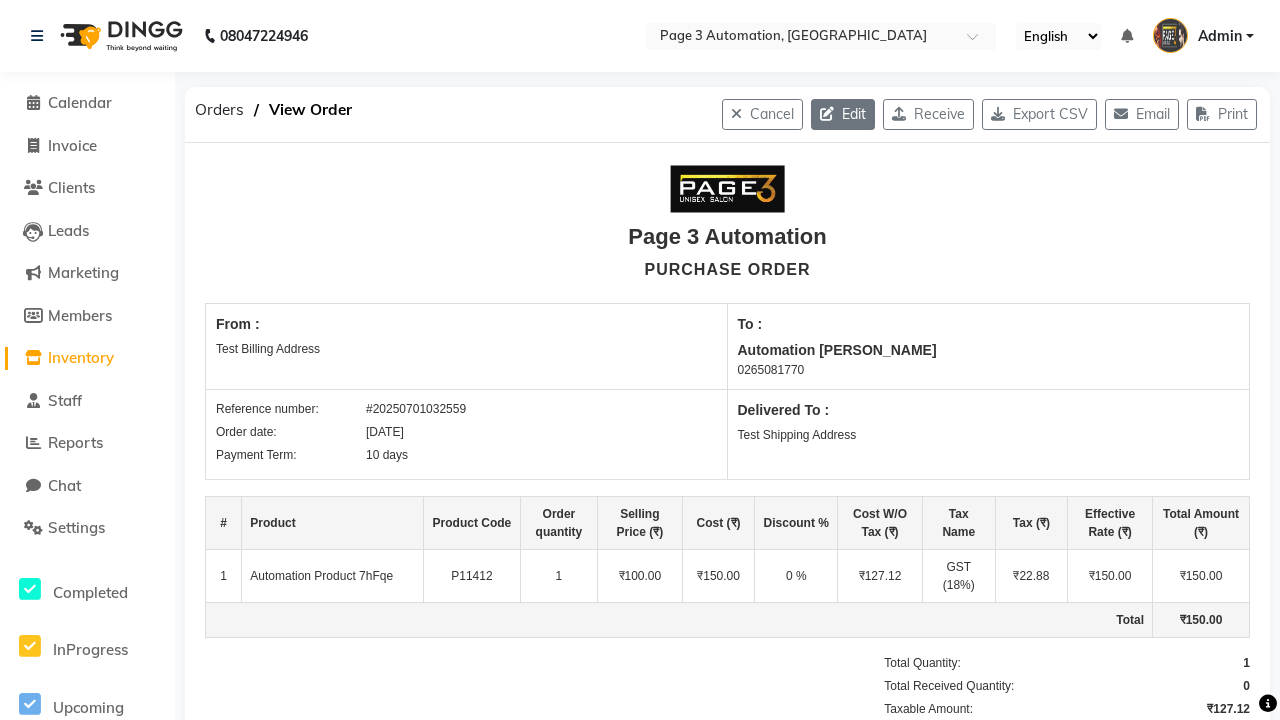 click 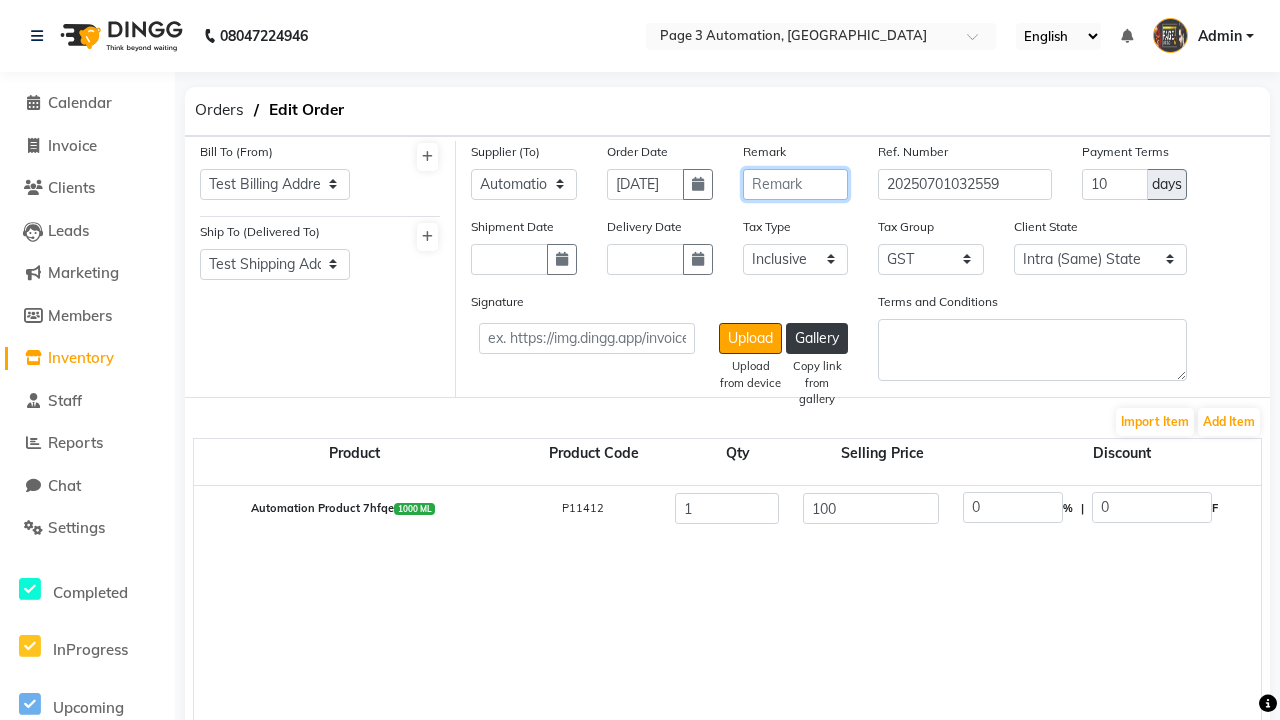 type on "Test" 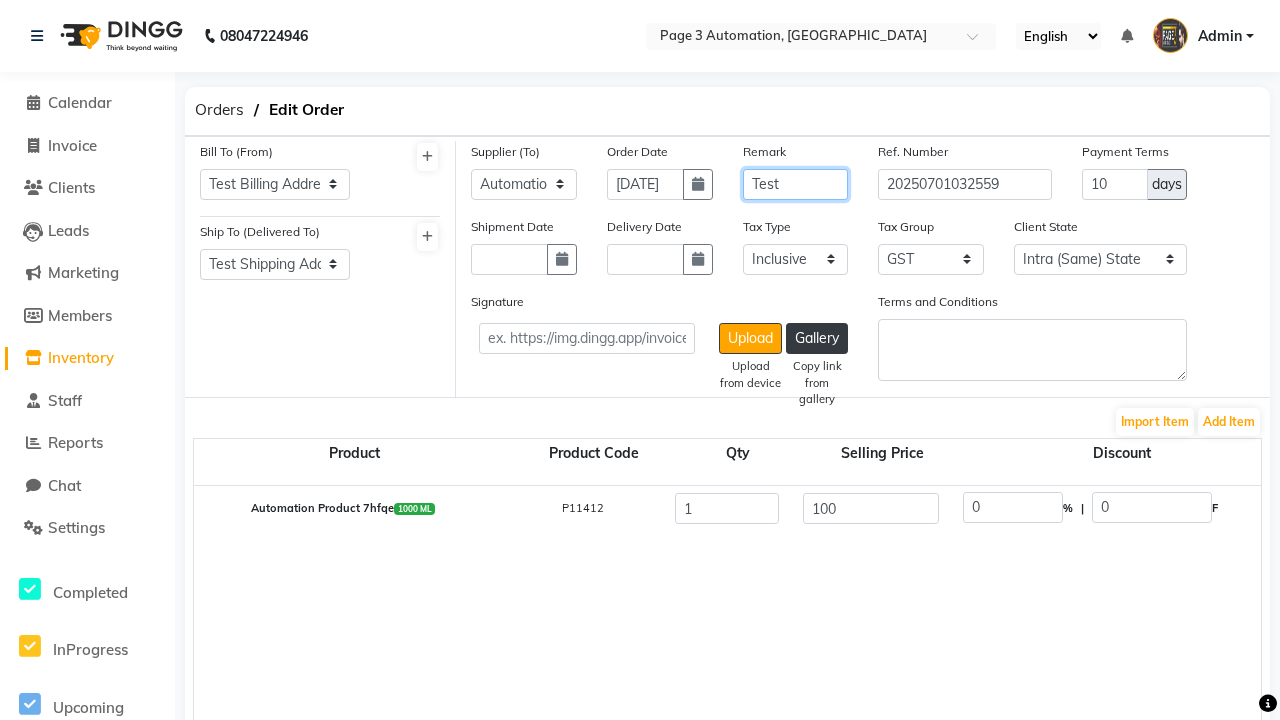 select on "1325" 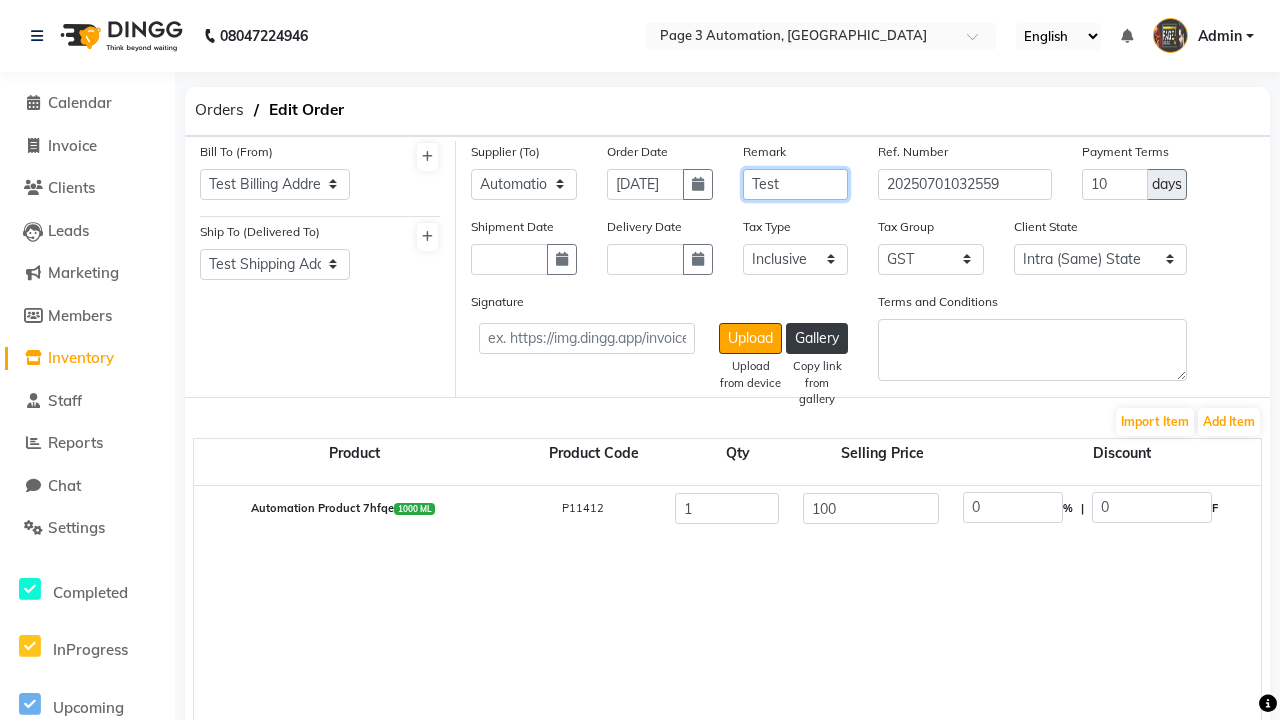 type on "Test" 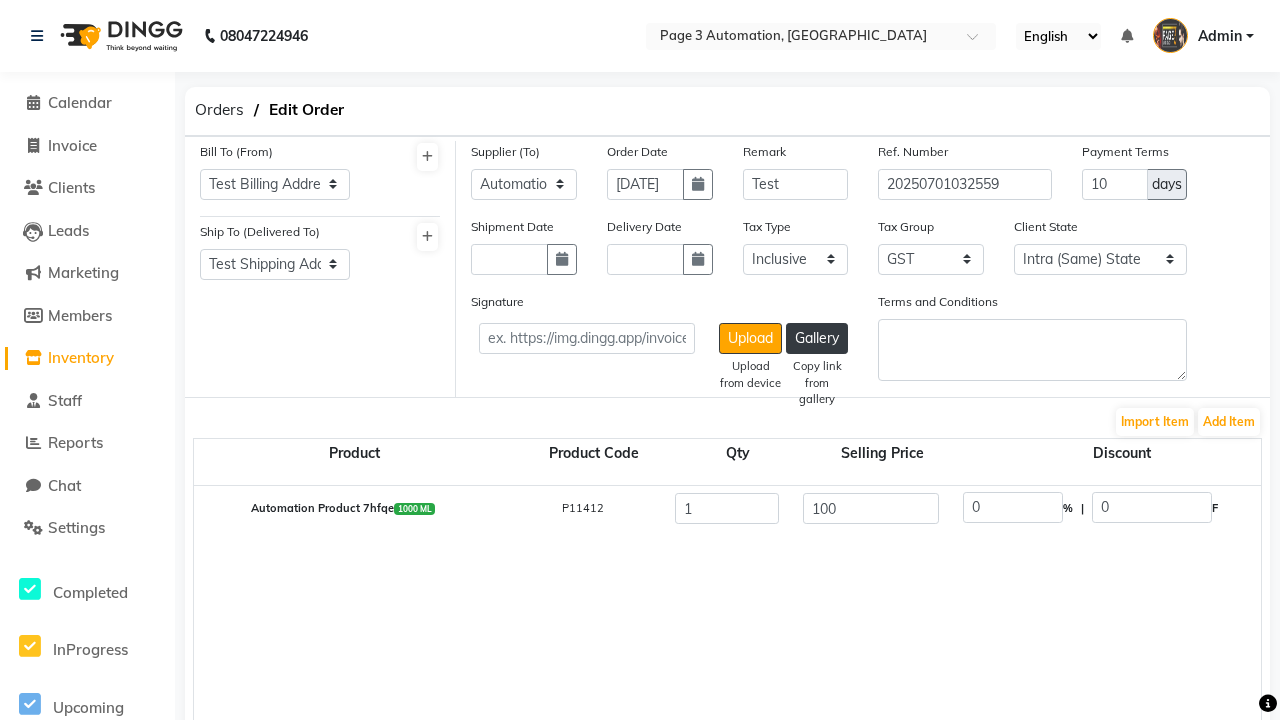 click on "Update" 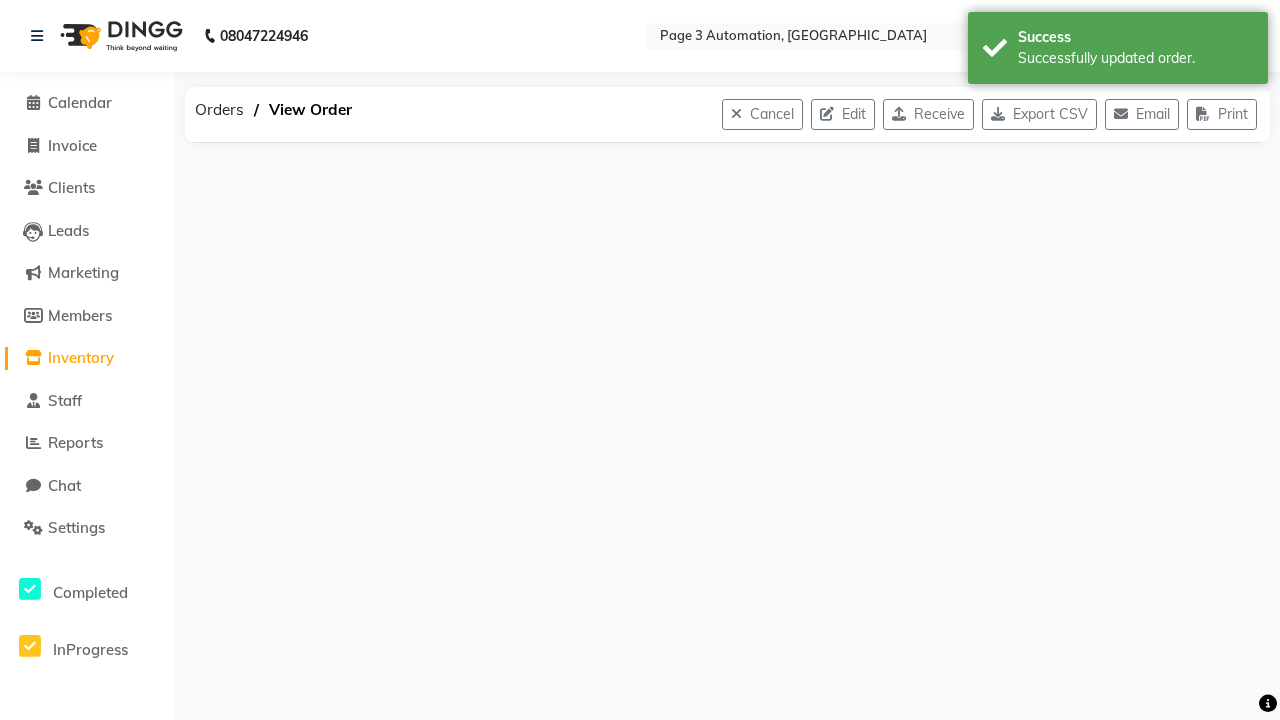 scroll, scrollTop: 0, scrollLeft: 0, axis: both 